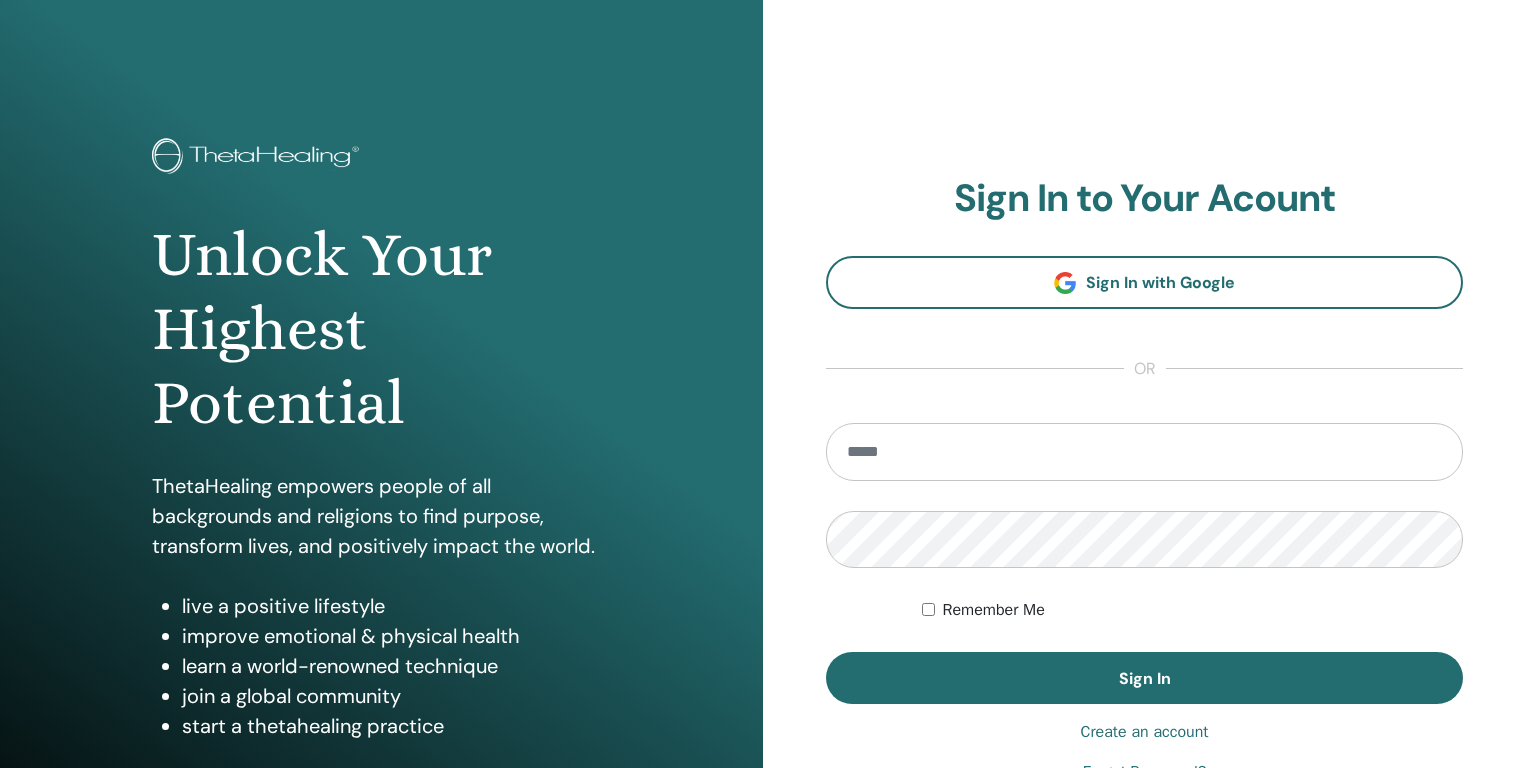scroll, scrollTop: 0, scrollLeft: 0, axis: both 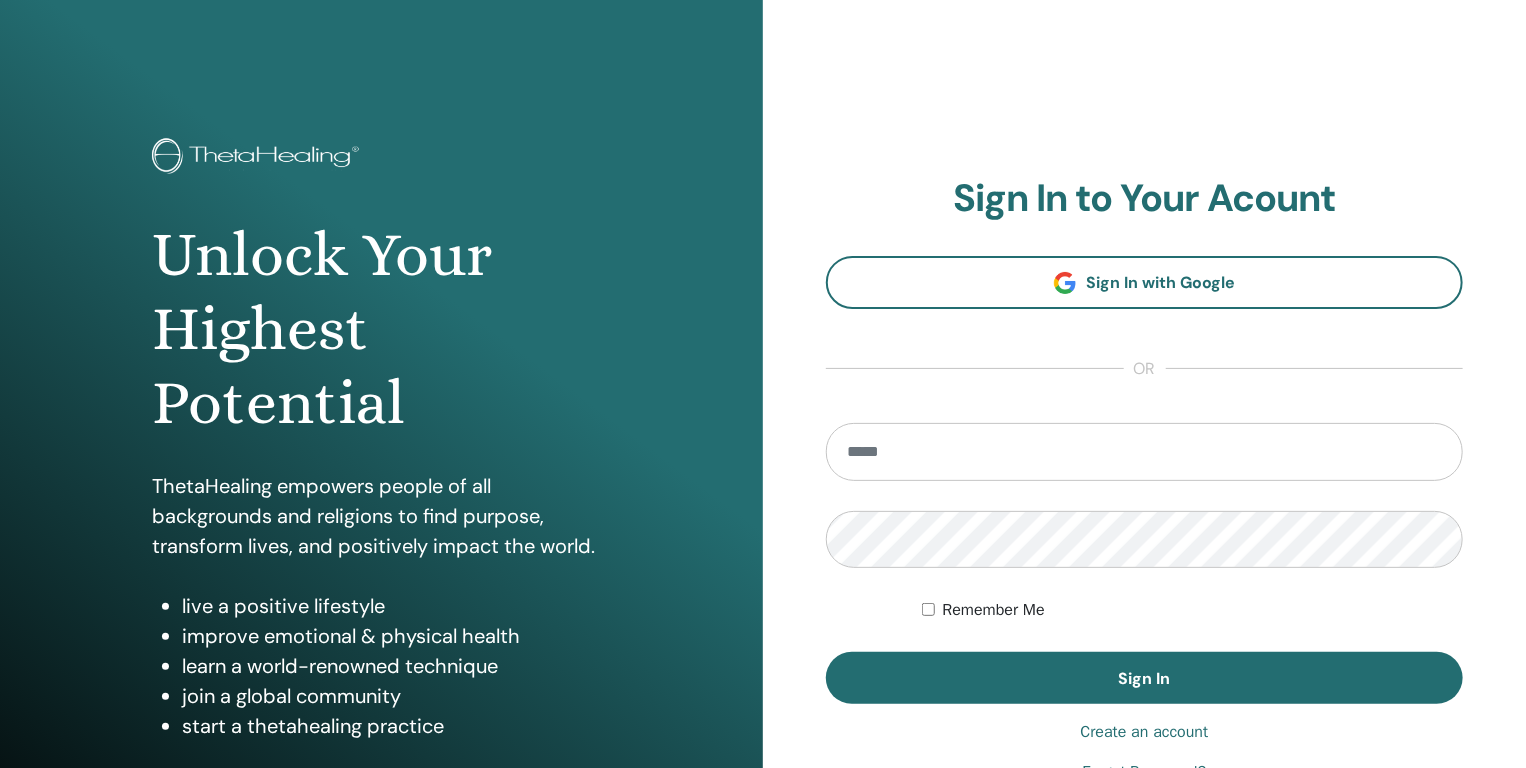 click at bounding box center (1144, 452) 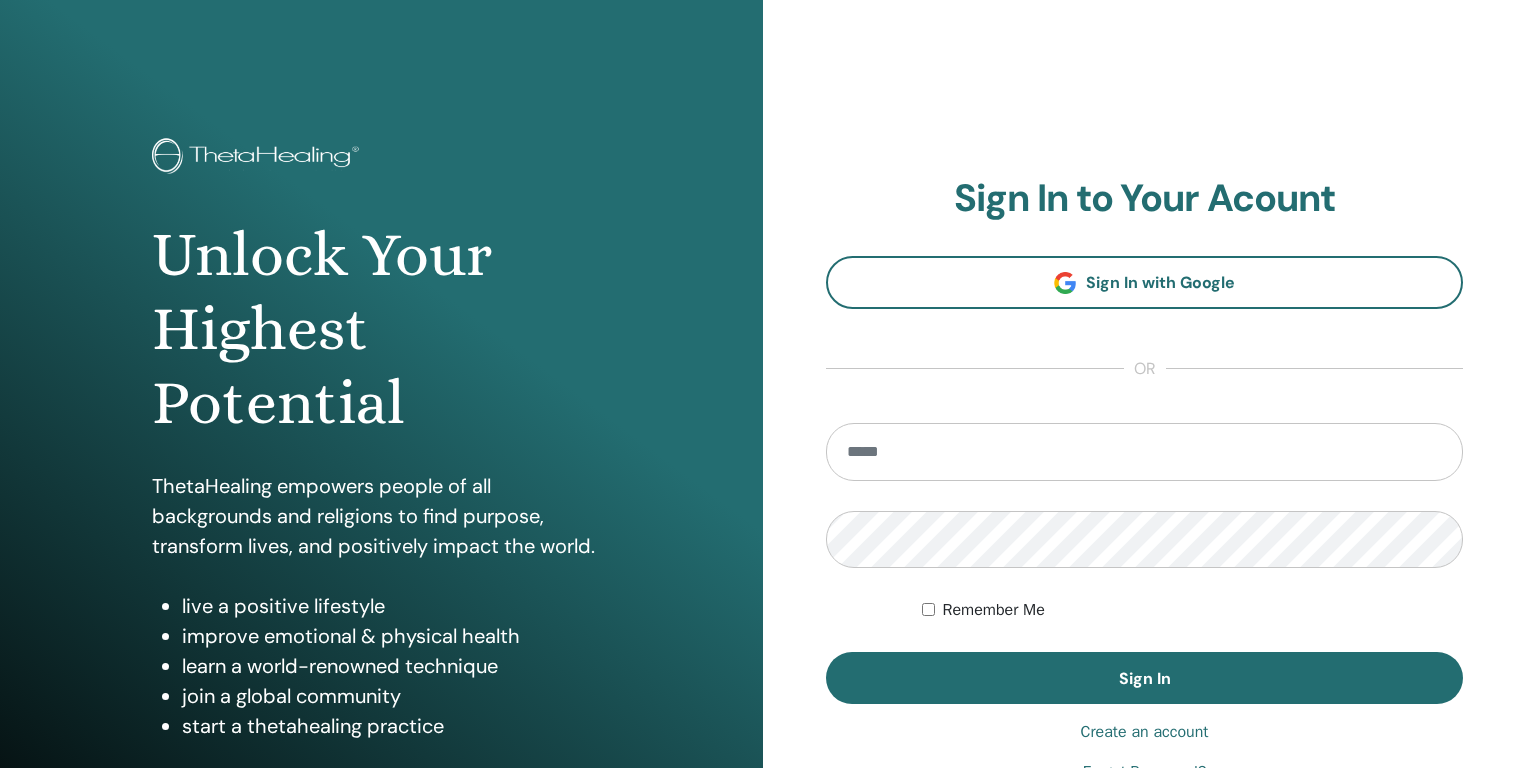 scroll, scrollTop: 0, scrollLeft: 0, axis: both 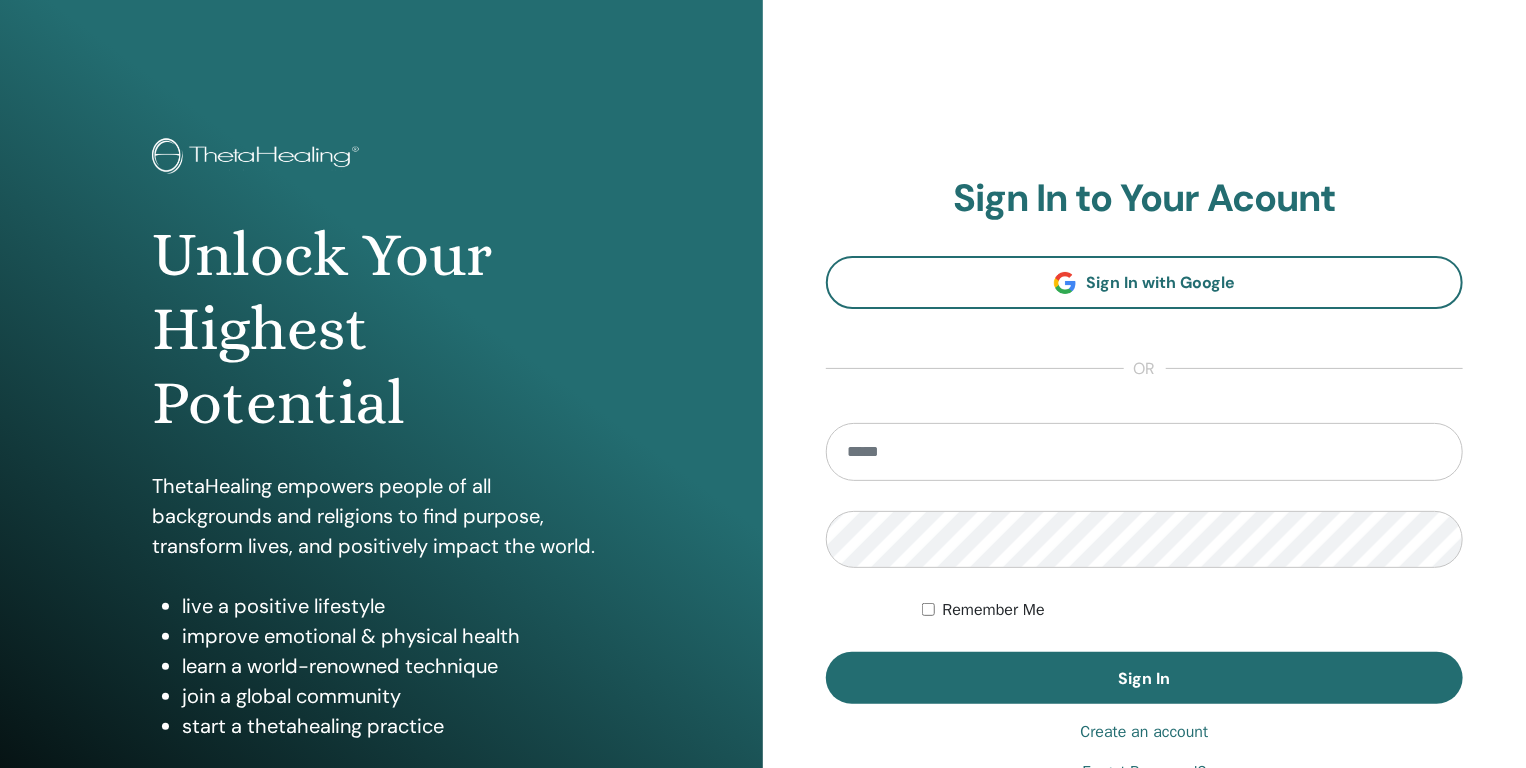 click at bounding box center [1144, 452] 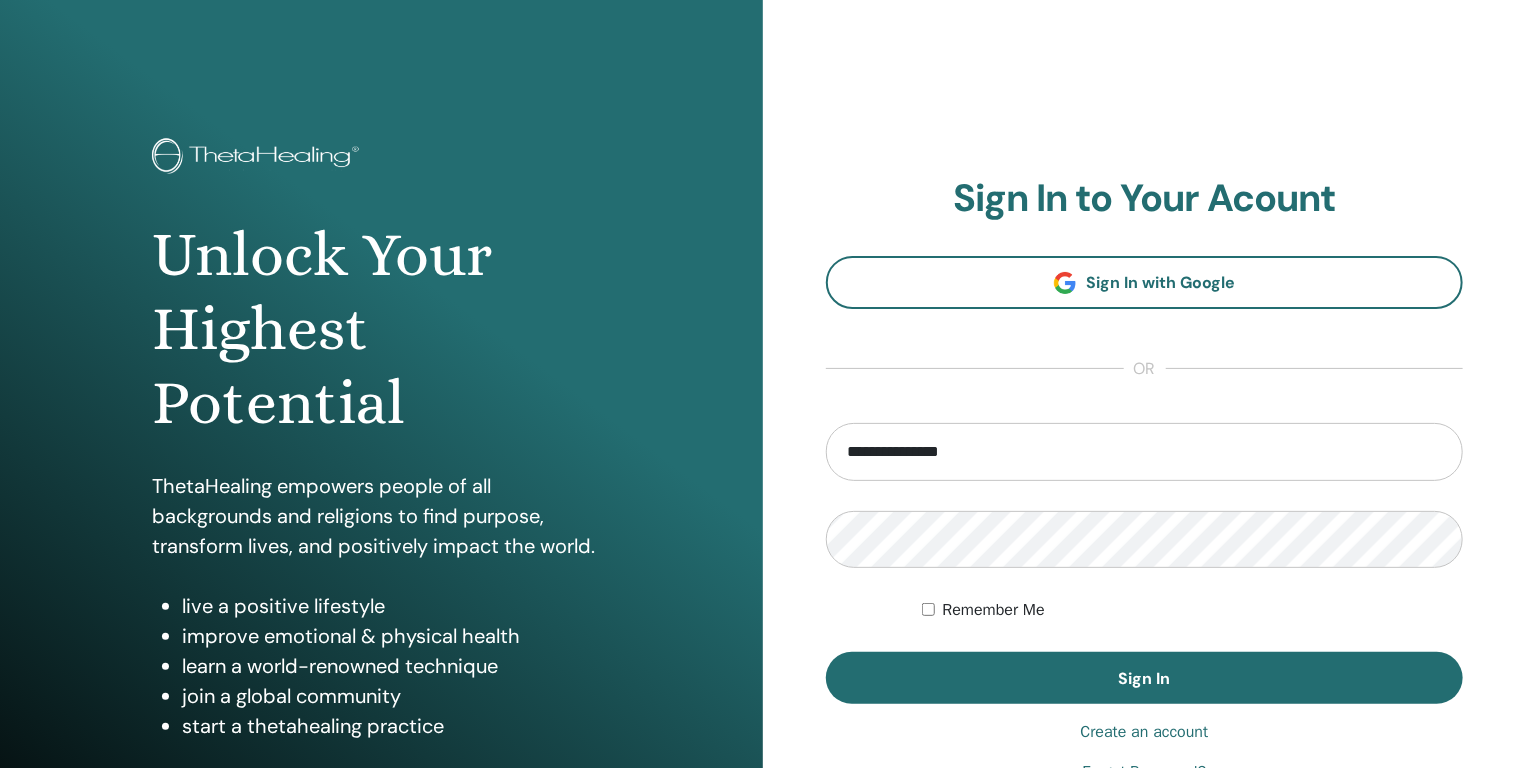 type on "**********" 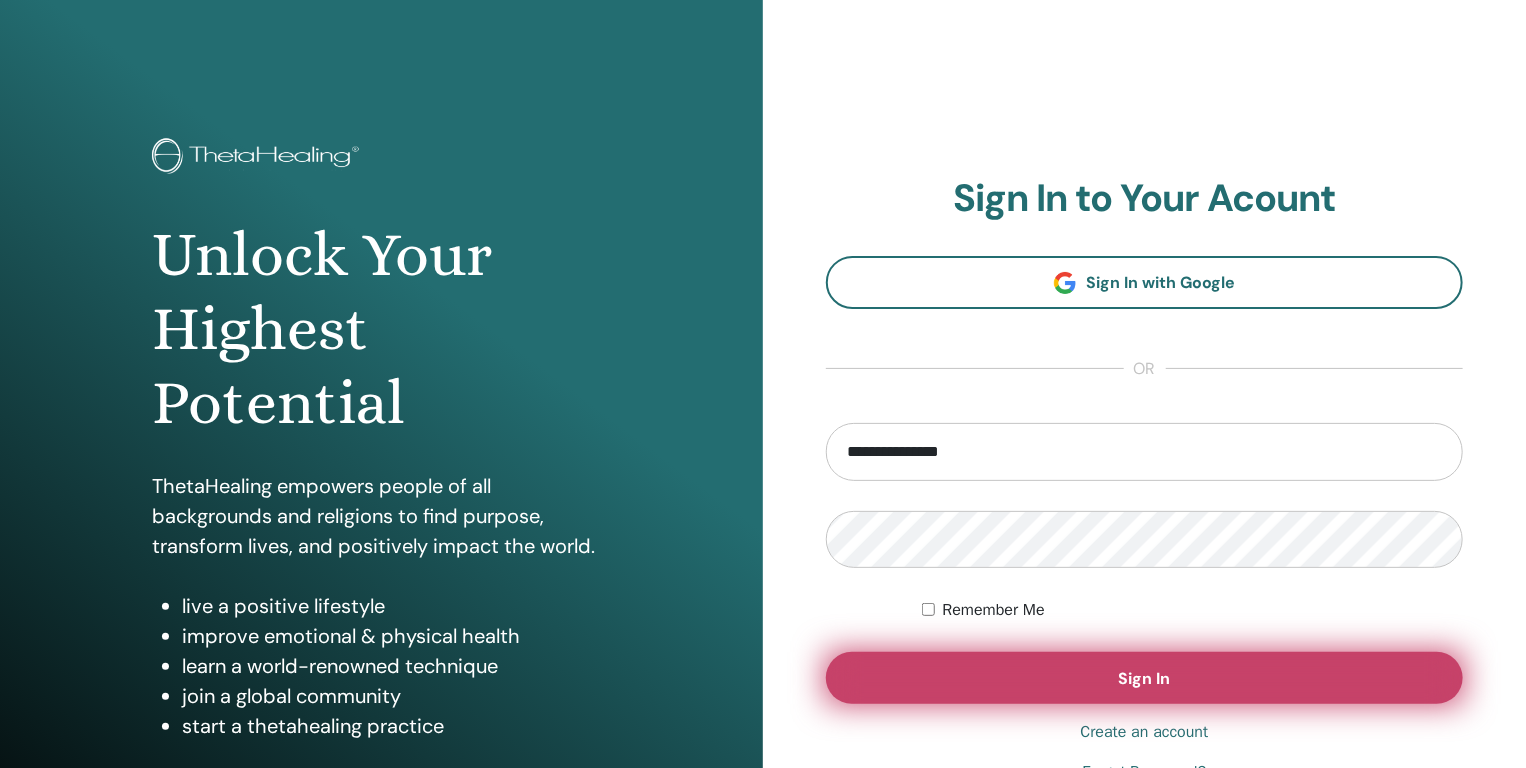click on "Sign In" at bounding box center (1144, 678) 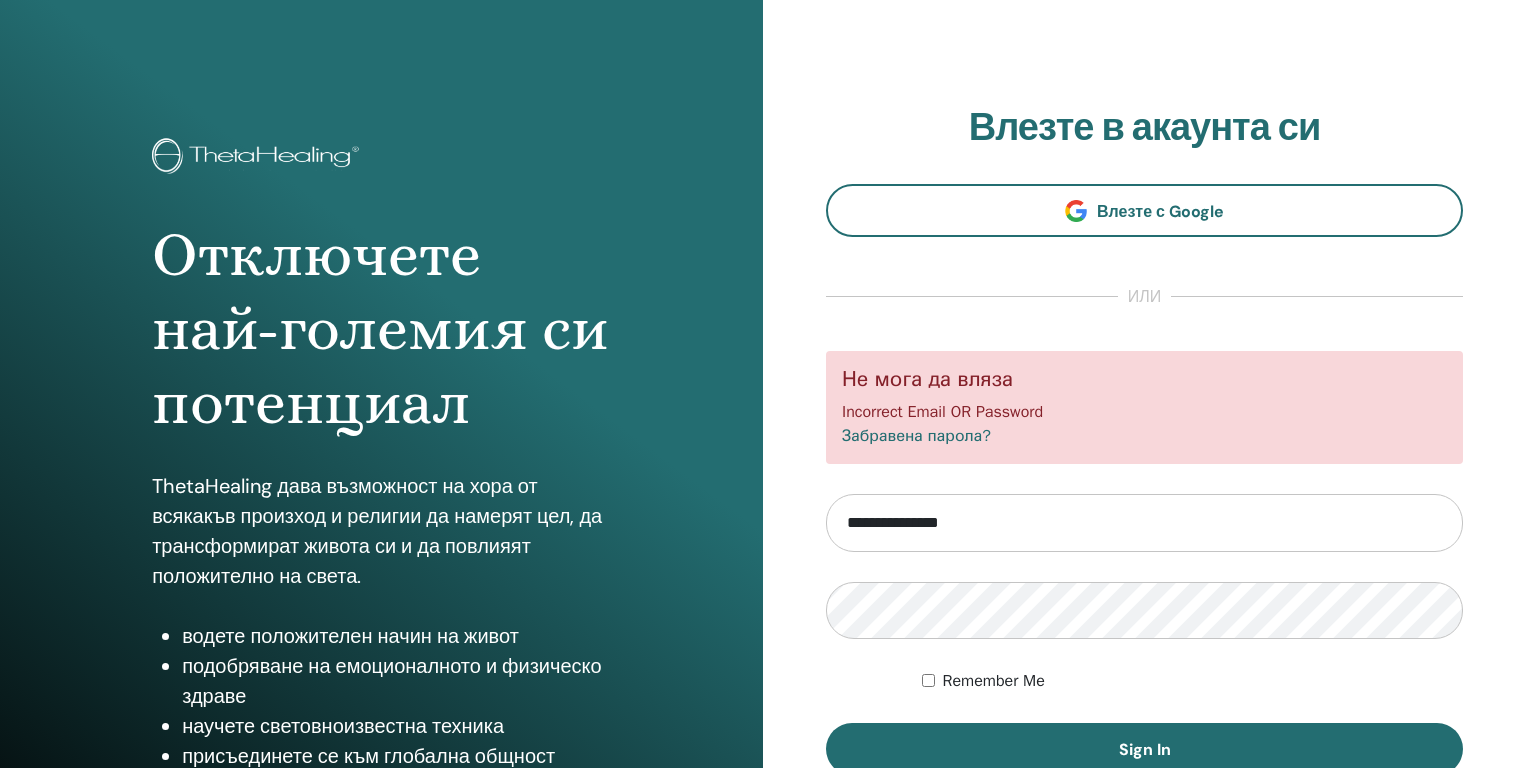 scroll, scrollTop: 0, scrollLeft: 0, axis: both 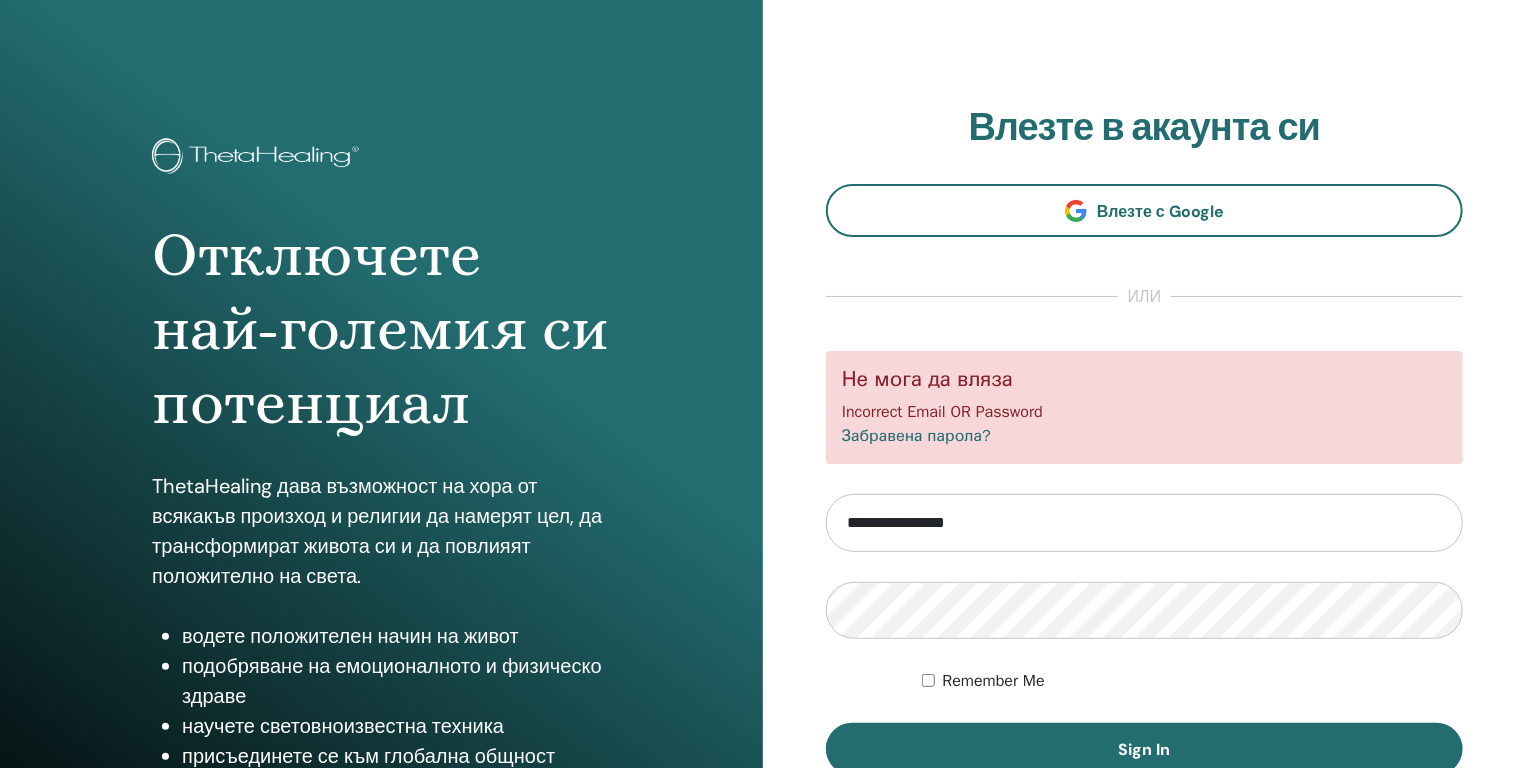 type on "**********" 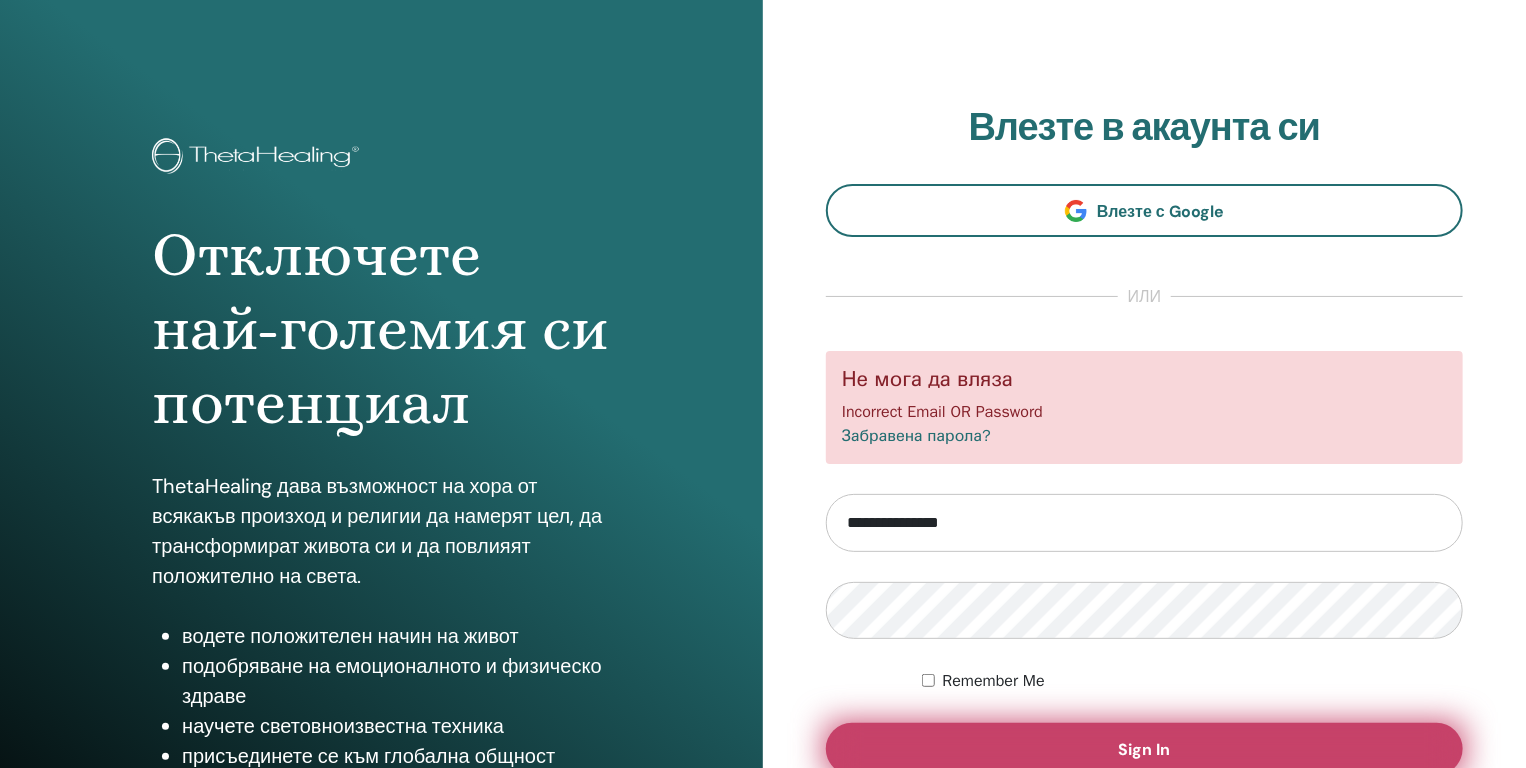 click on "Sign In" at bounding box center [1145, 749] 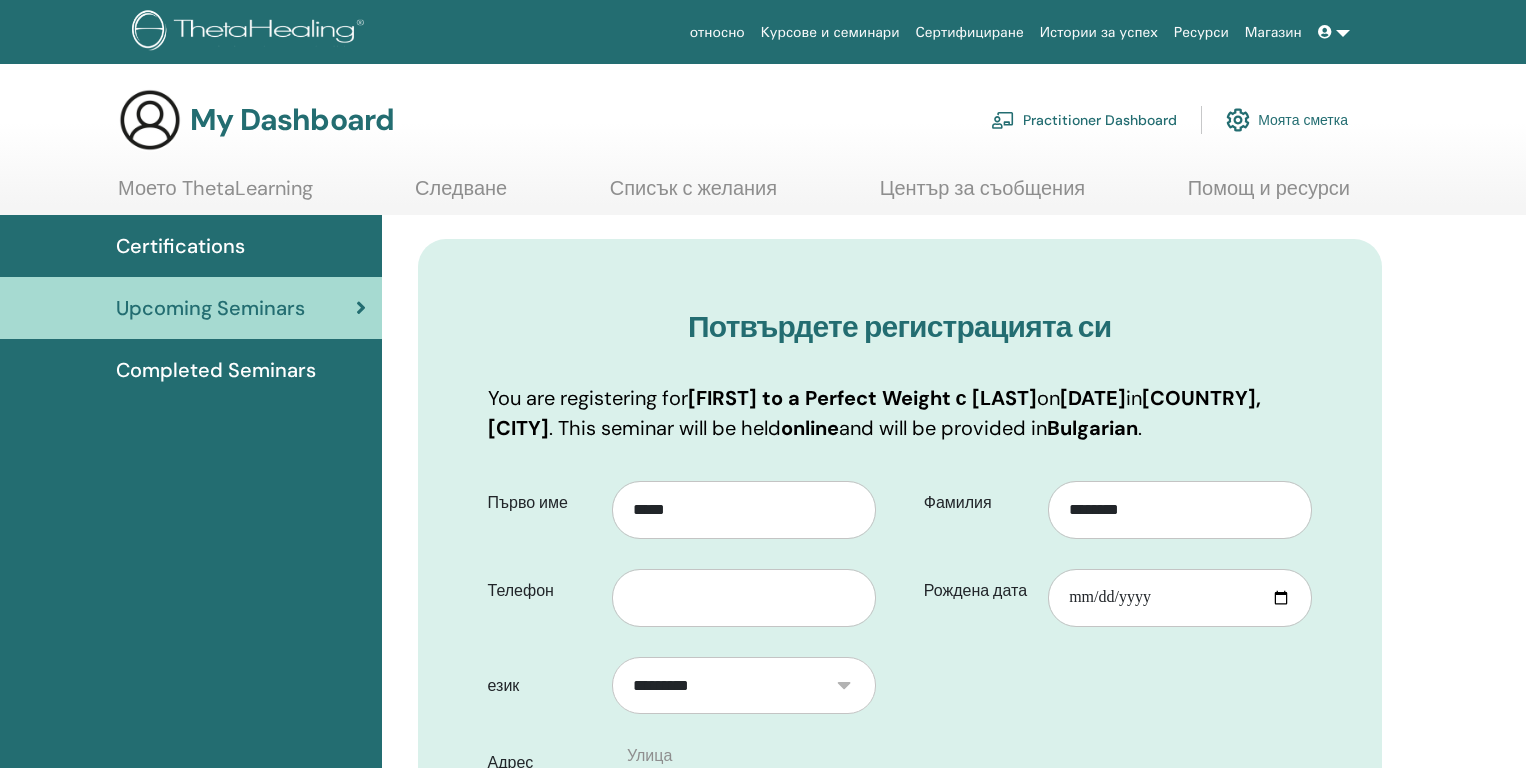 scroll, scrollTop: 0, scrollLeft: 0, axis: both 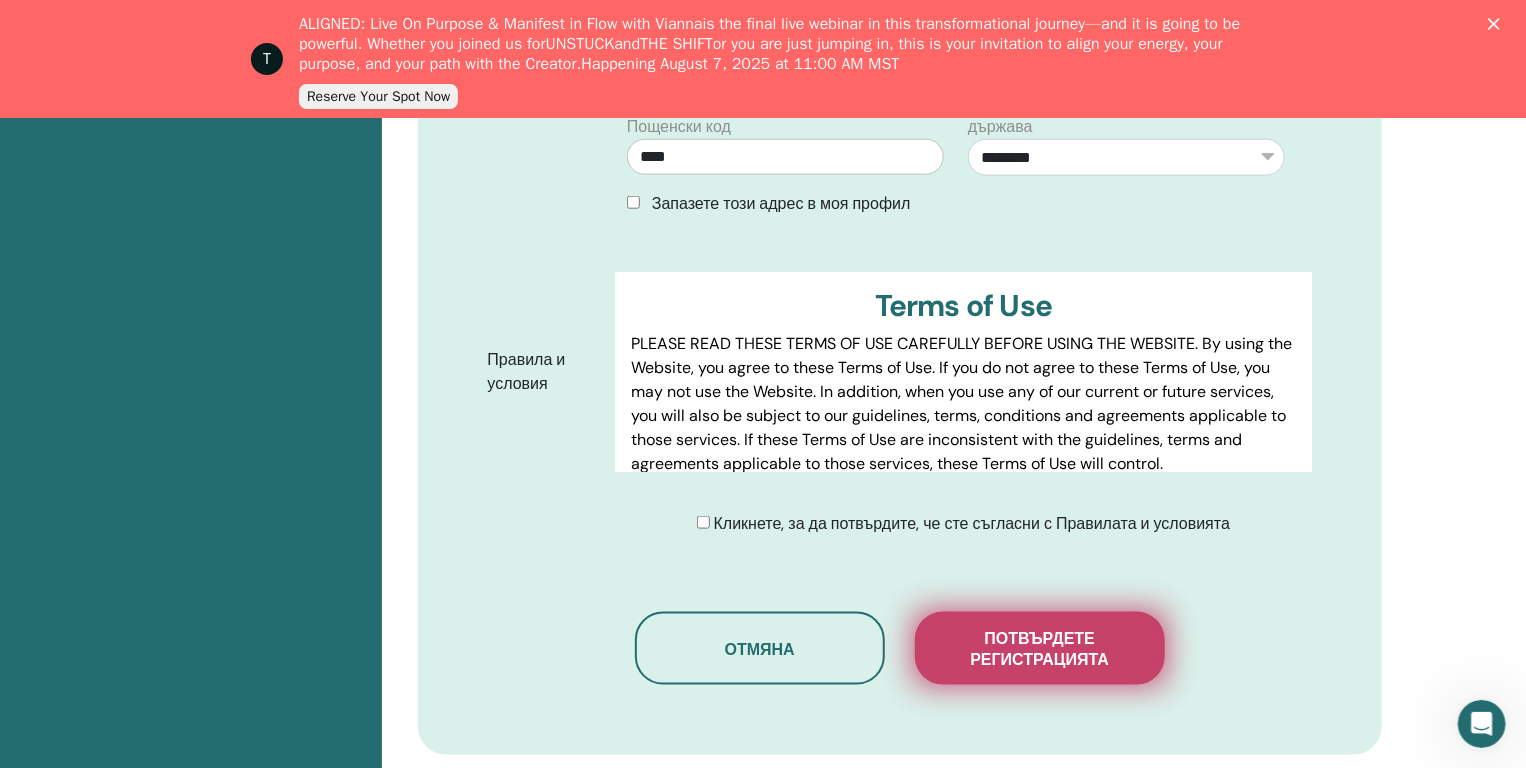 click on "Потвърдете регистрацията" at bounding box center [1040, 649] 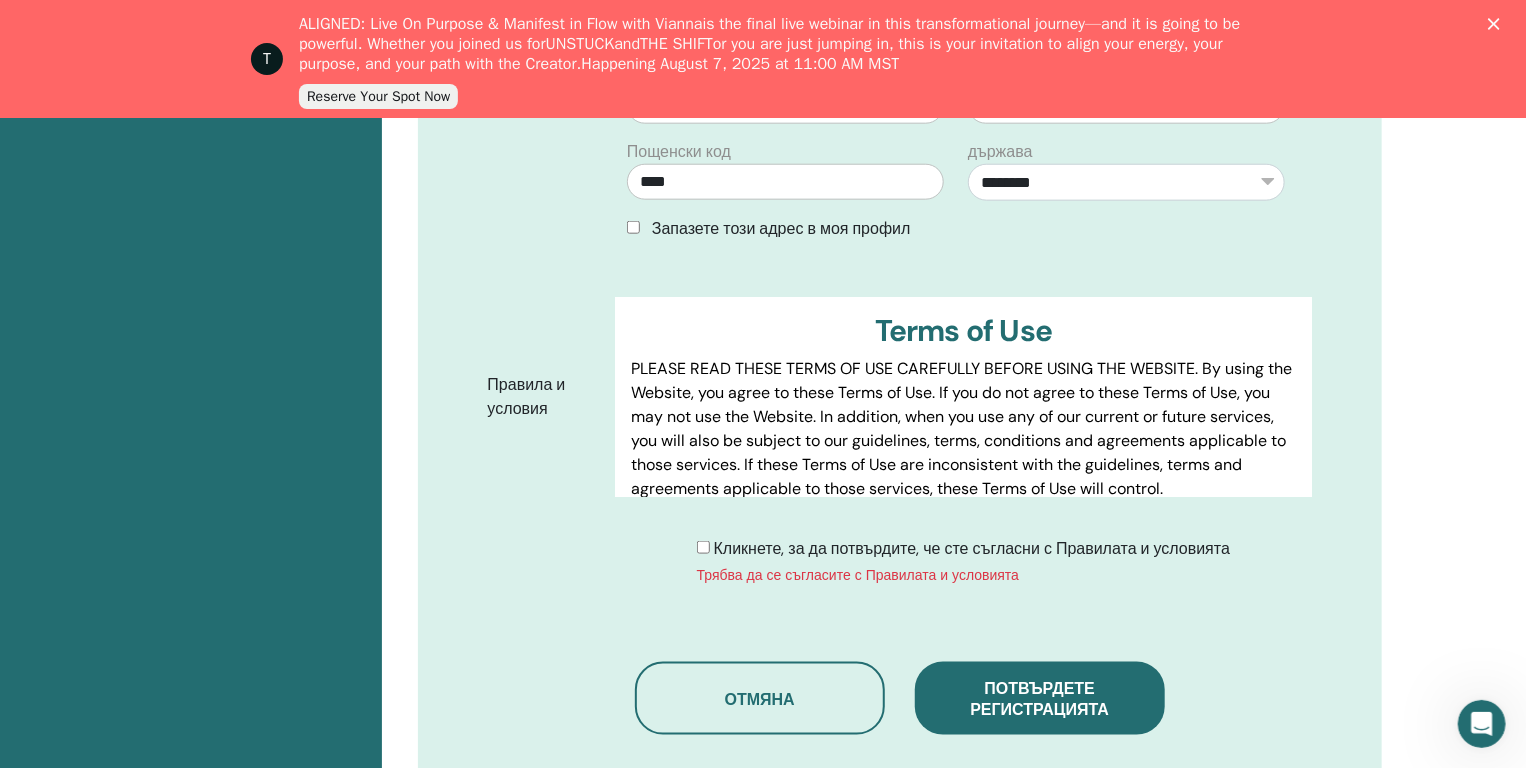 click on "Потвърдете регистрацията" at bounding box center (1039, 699) 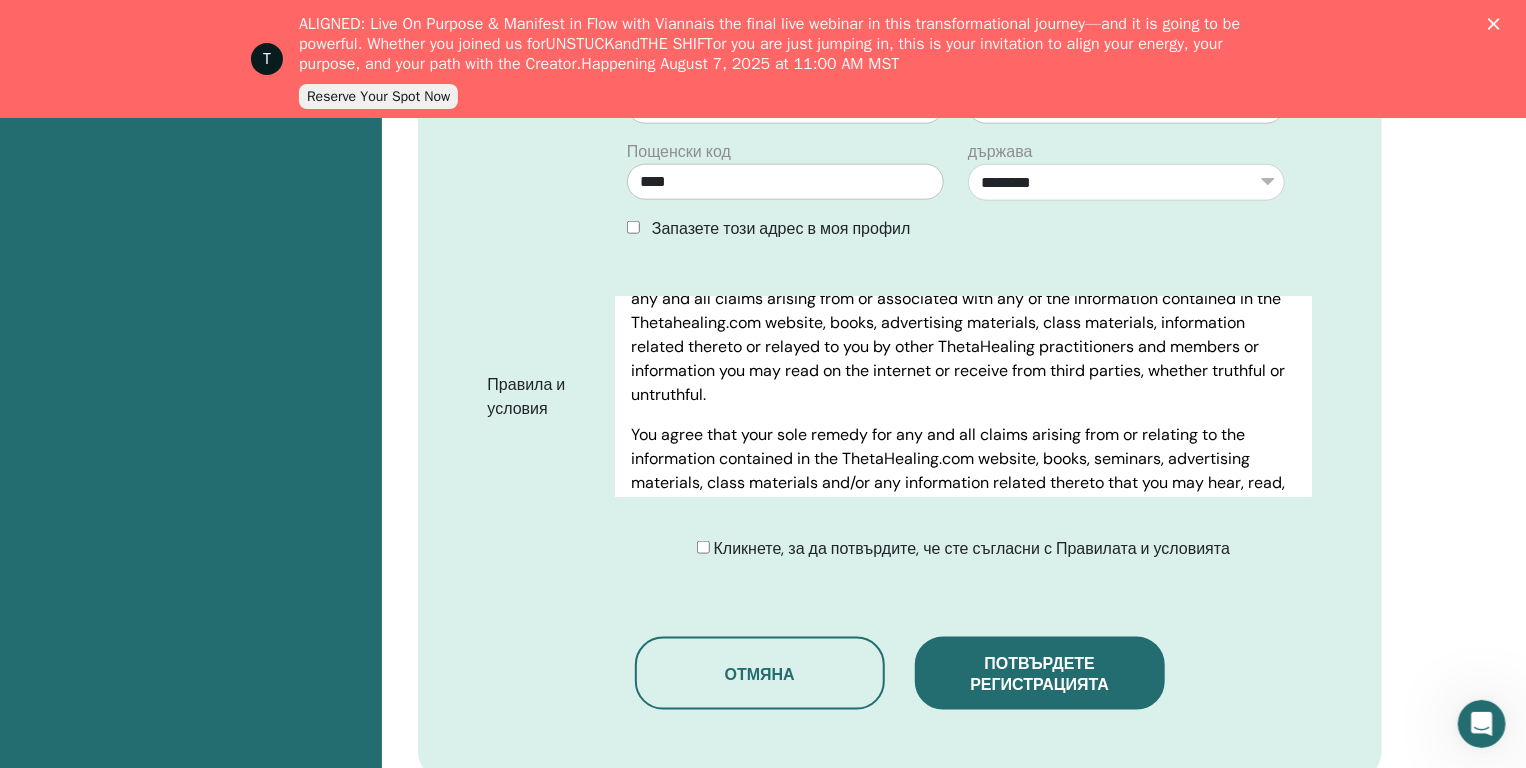 scroll, scrollTop: 9938, scrollLeft: 0, axis: vertical 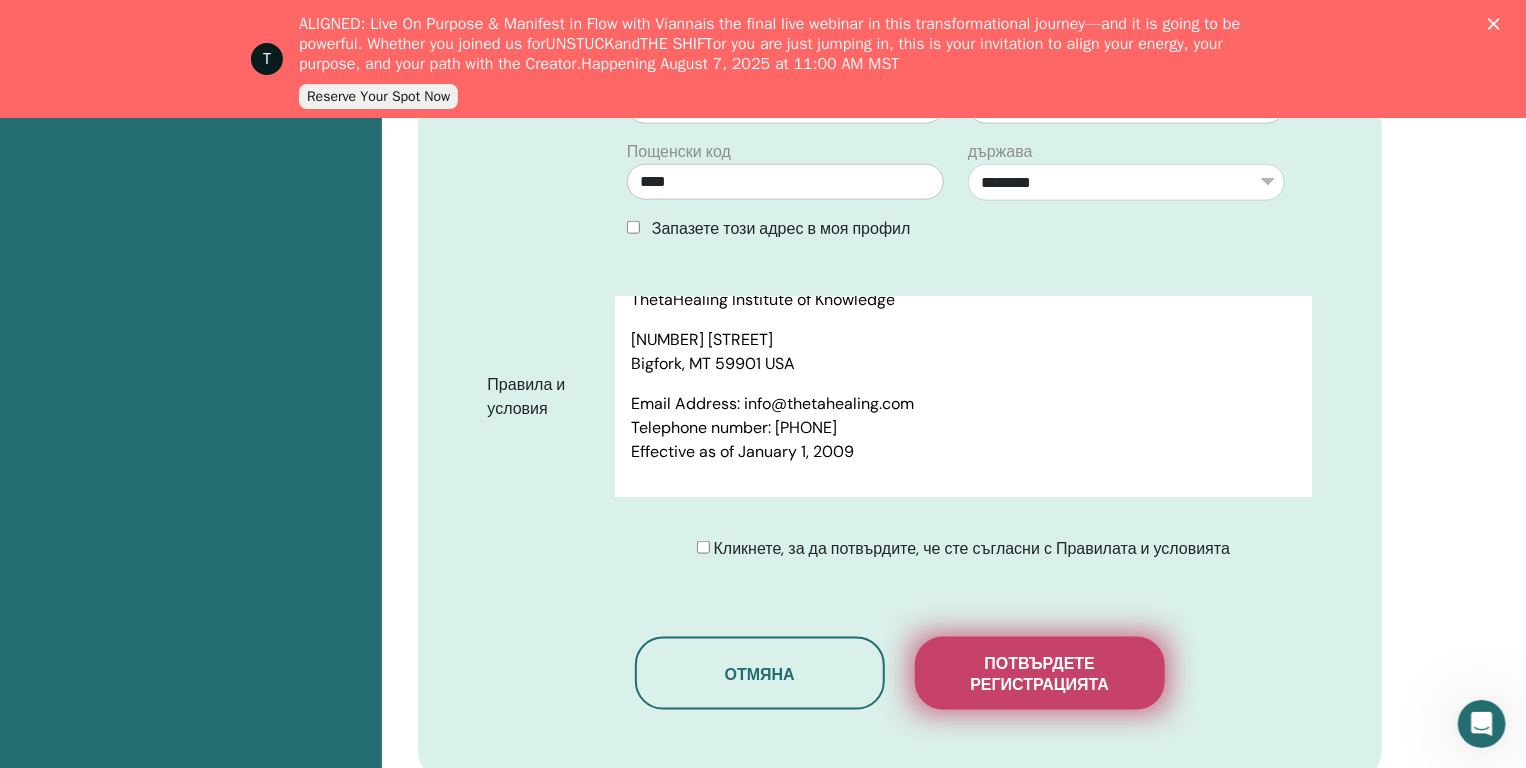 click on "Потвърдете регистрацията" at bounding box center [1040, 674] 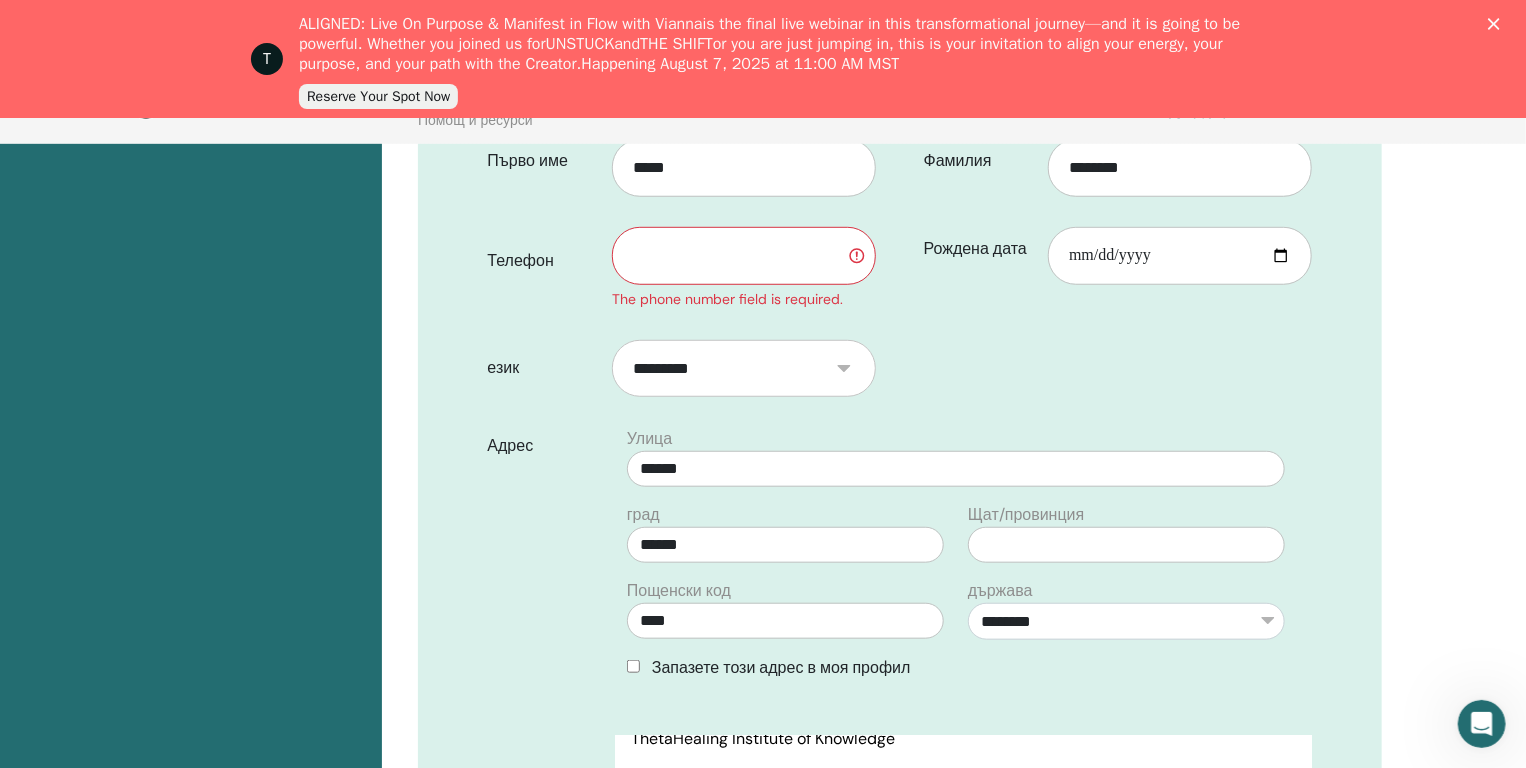 scroll, scrollTop: 379, scrollLeft: 0, axis: vertical 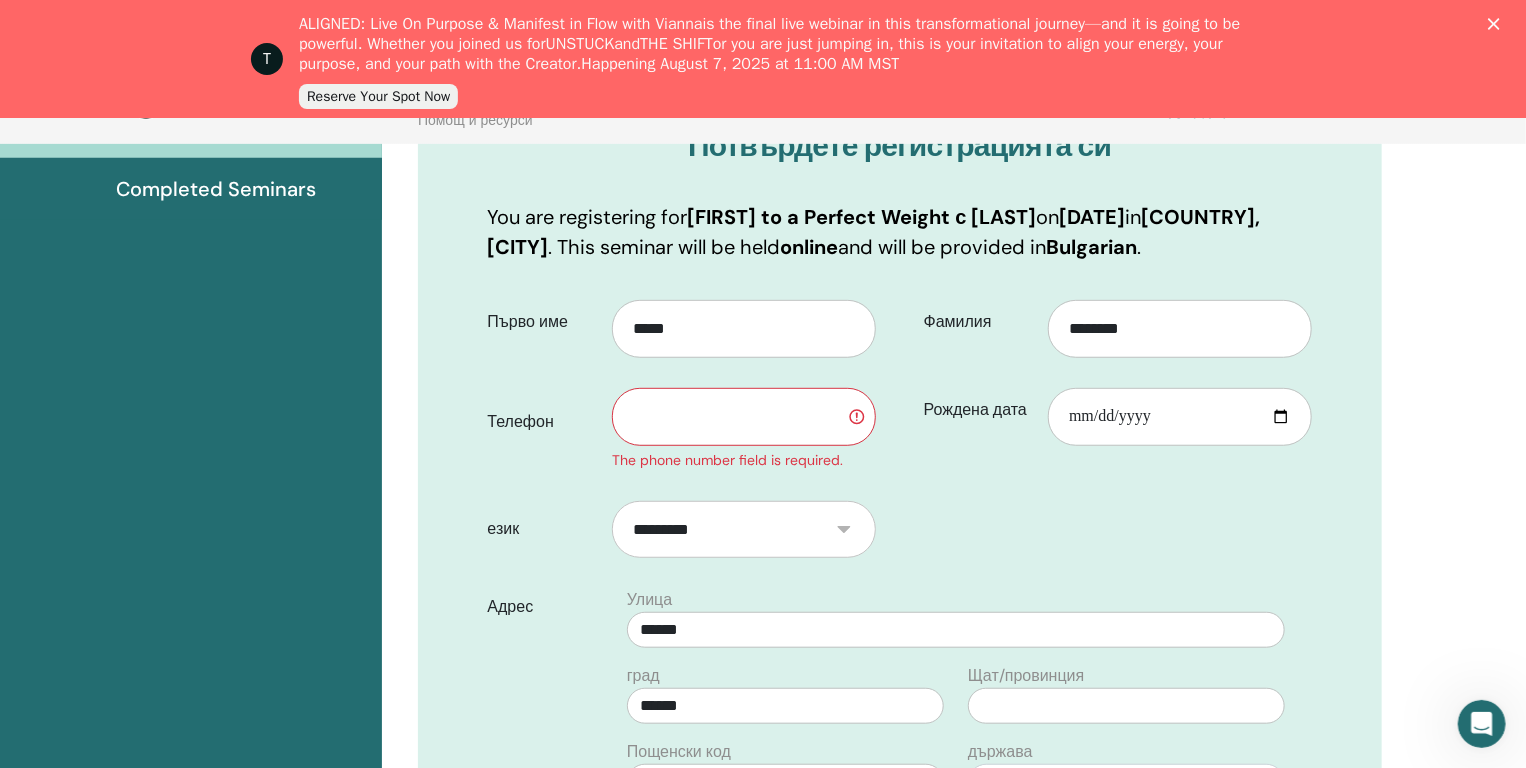 click 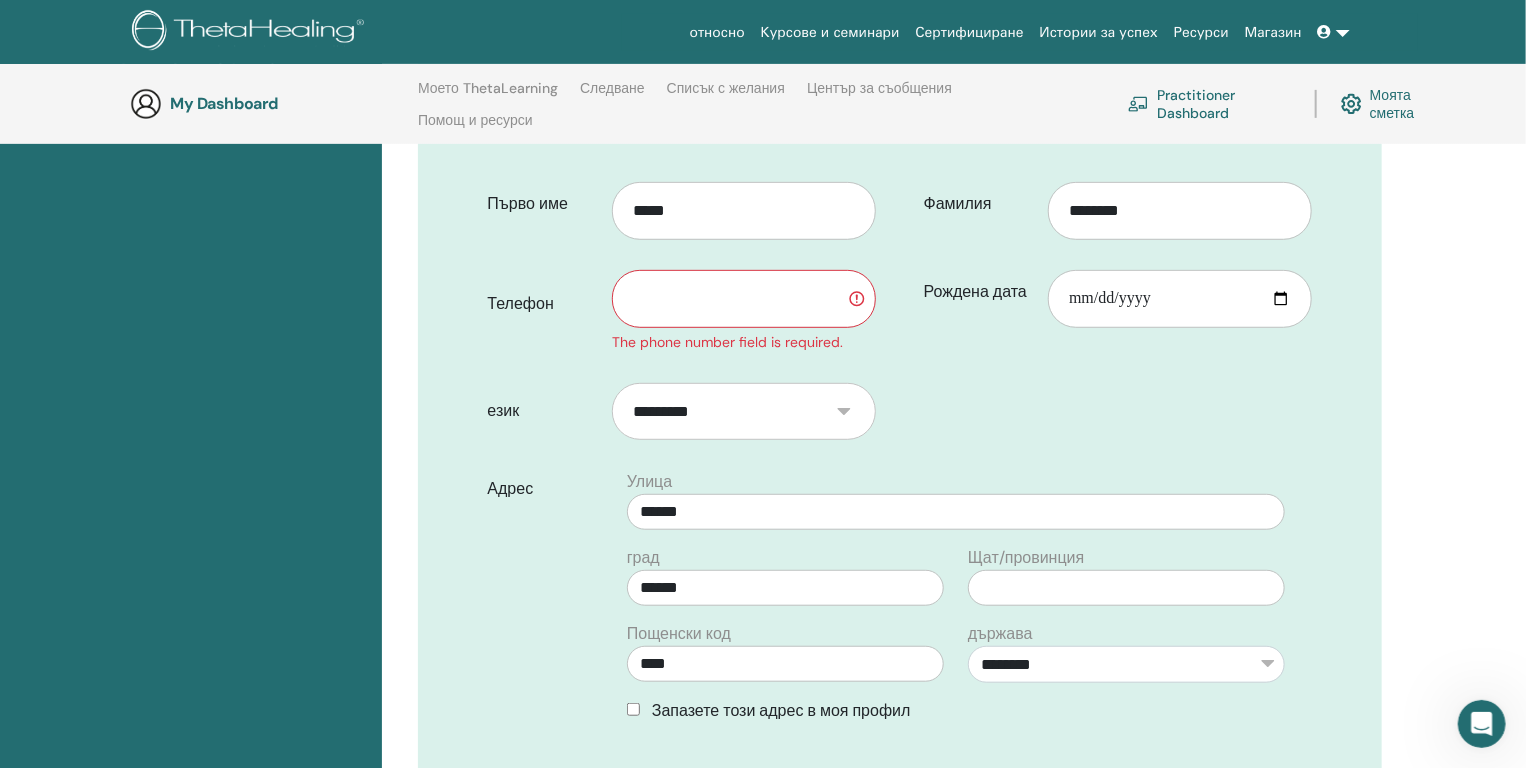 click at bounding box center [744, 299] 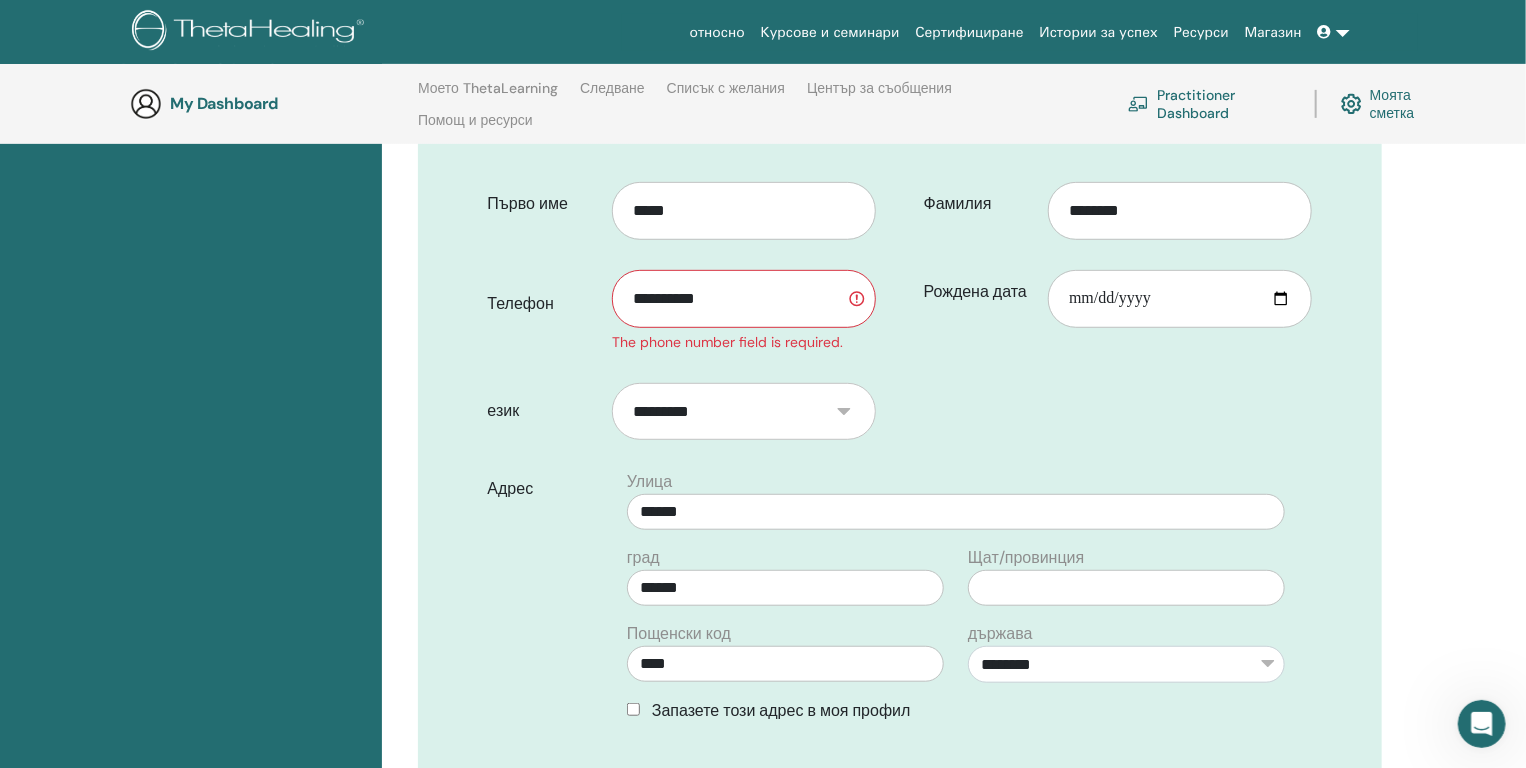 drag, startPoint x: 958, startPoint y: 421, endPoint x: 812, endPoint y: 359, distance: 158.61903 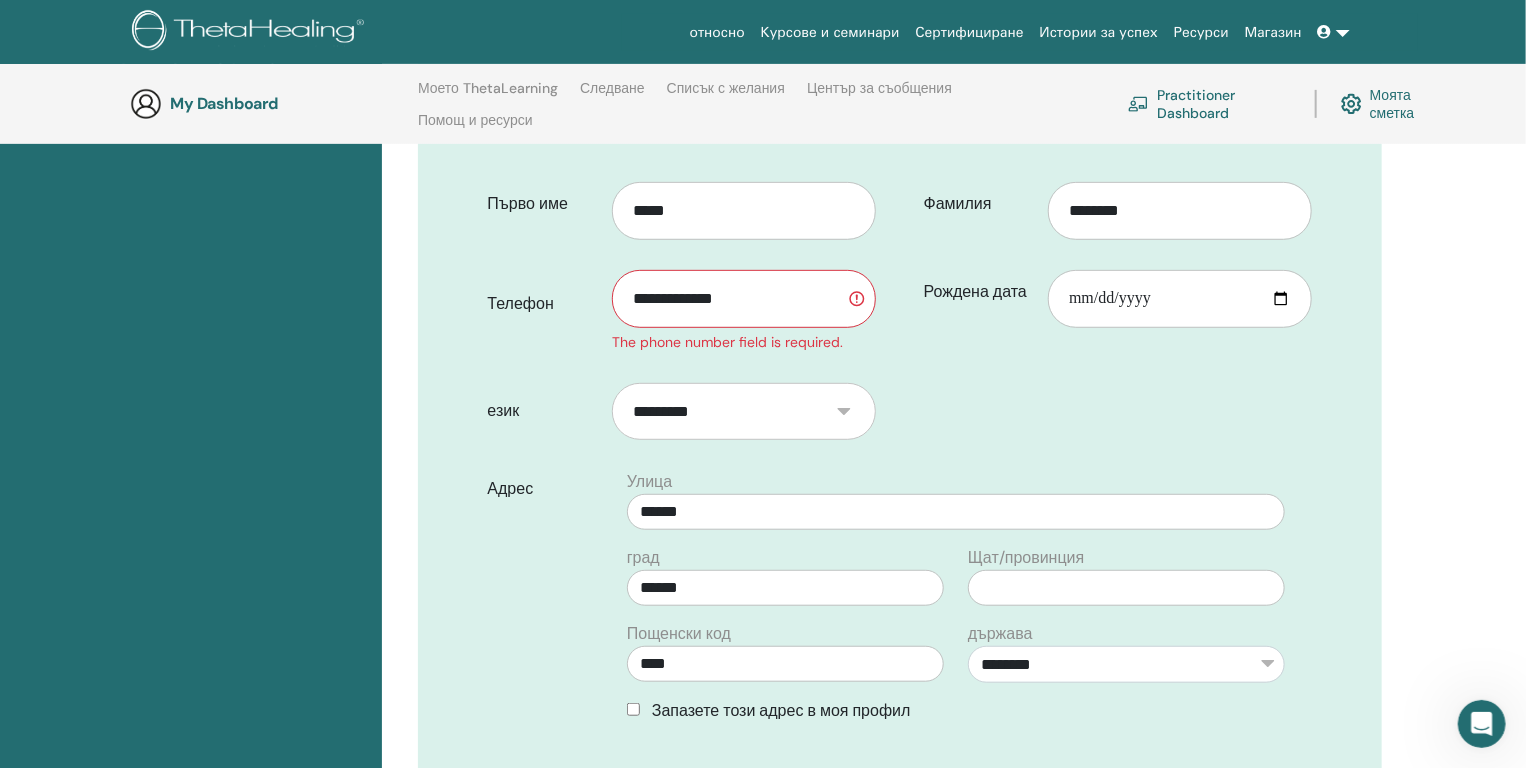 click on "**********" at bounding box center [900, 614] 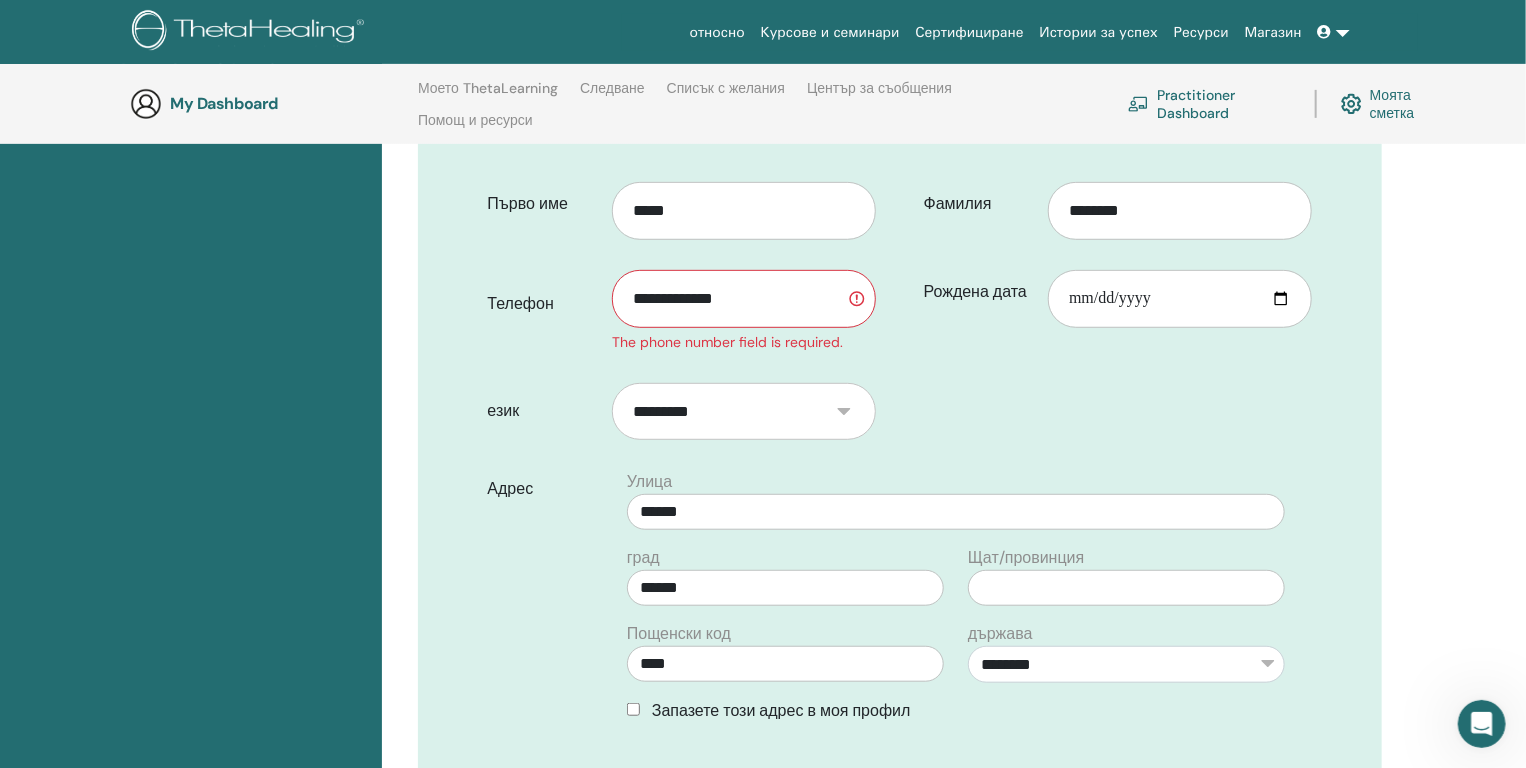 click on "*********" at bounding box center (744, 411) 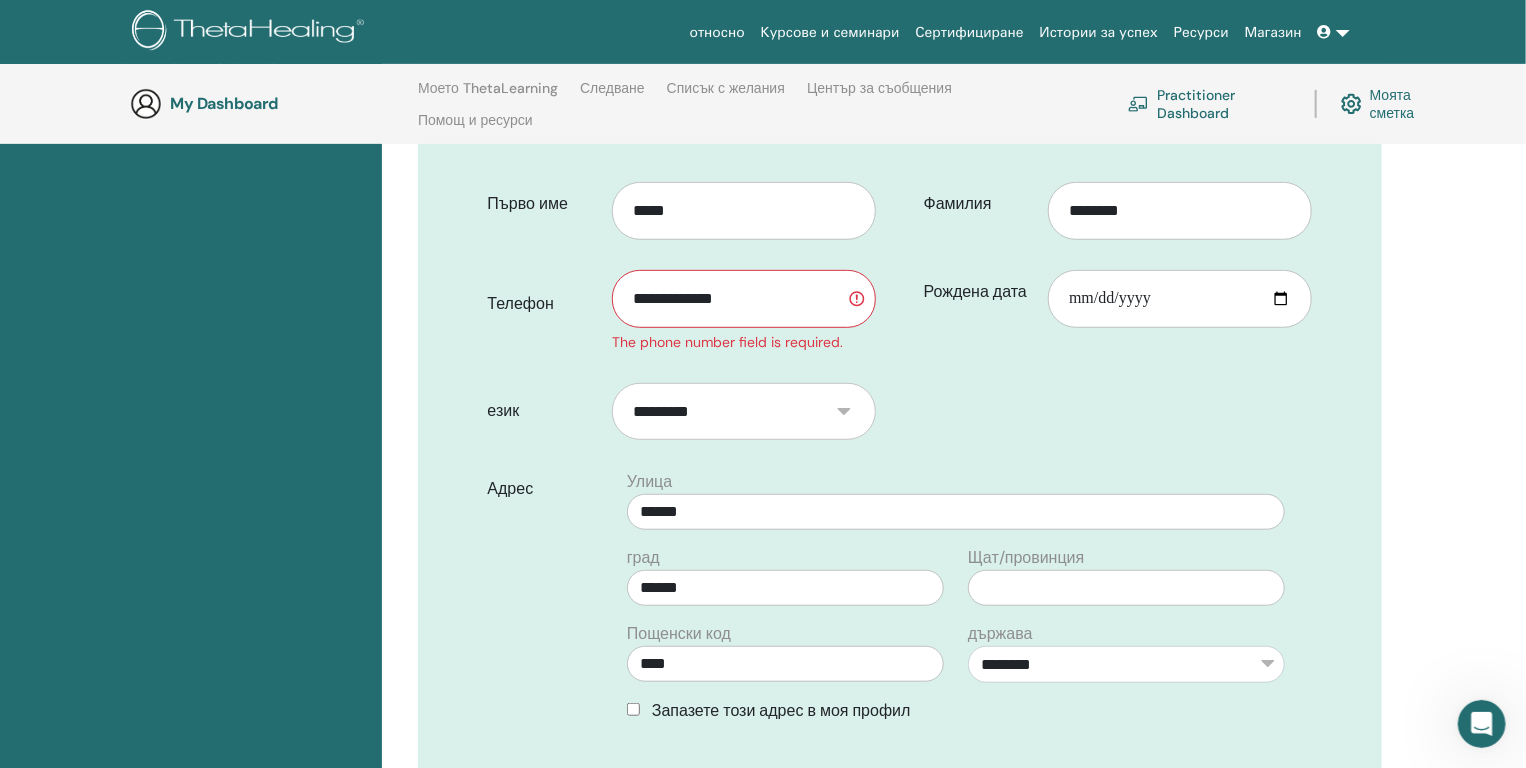 click on "**********" at bounding box center [900, 614] 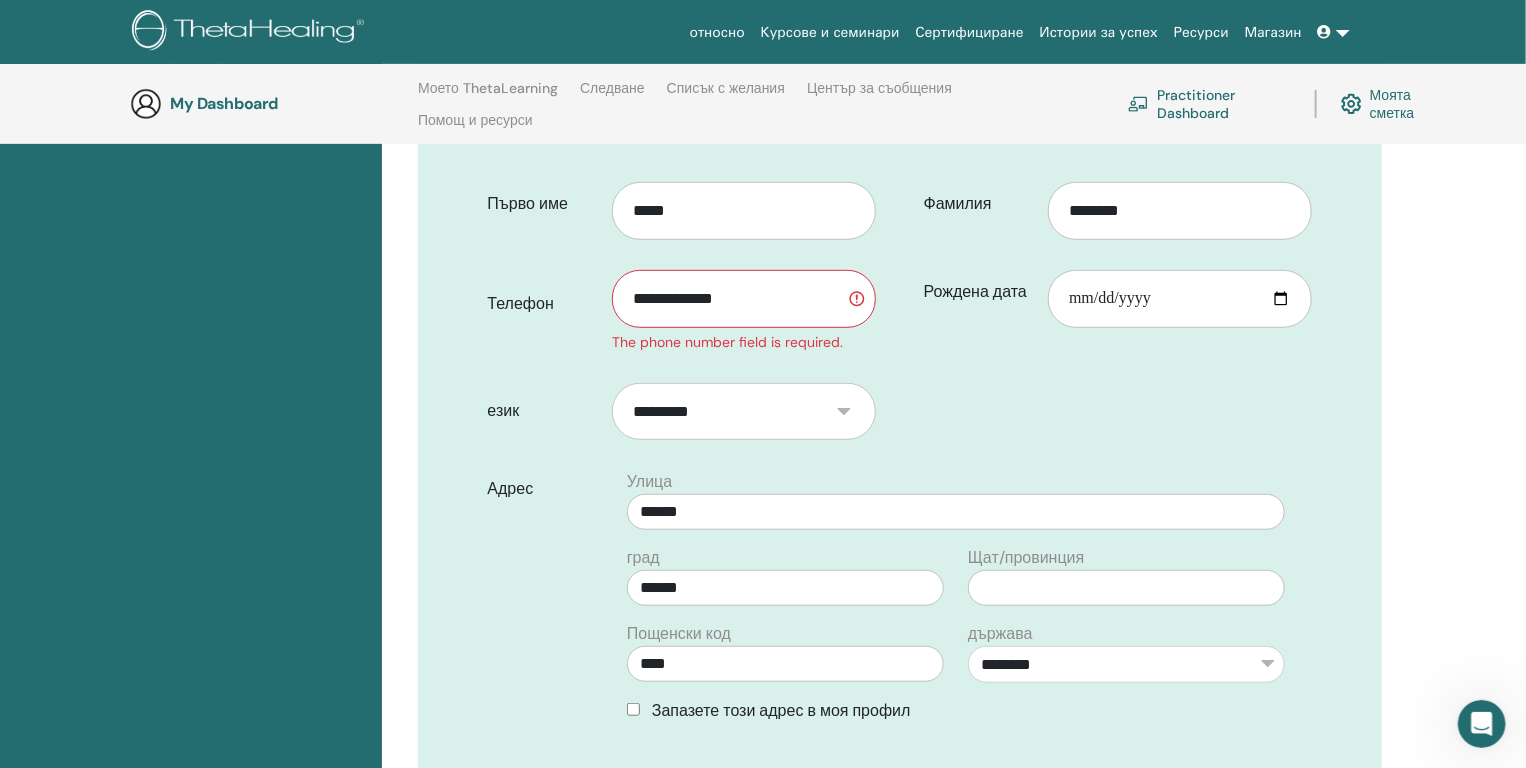 click on "**********" at bounding box center [744, 299] 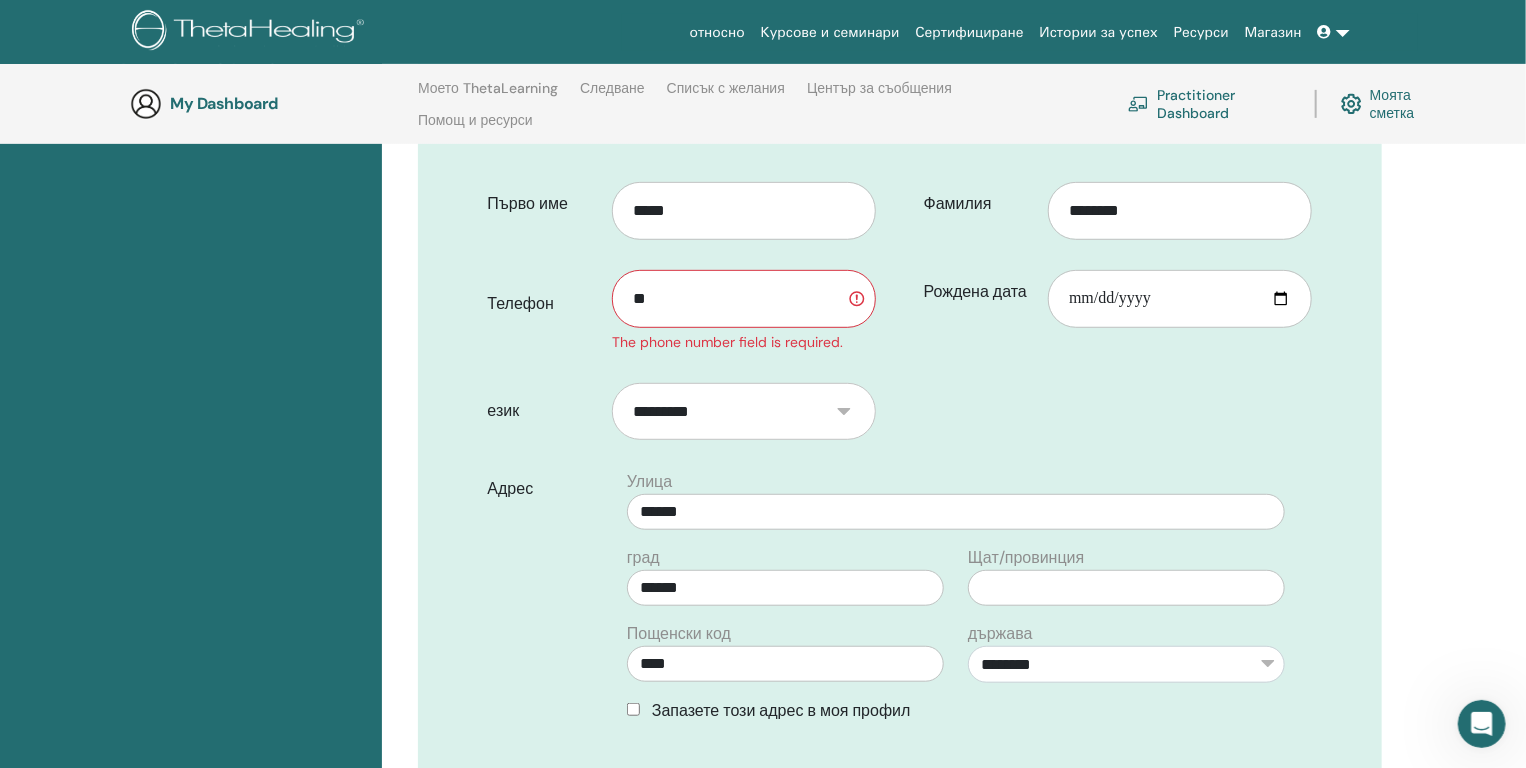 type on "*" 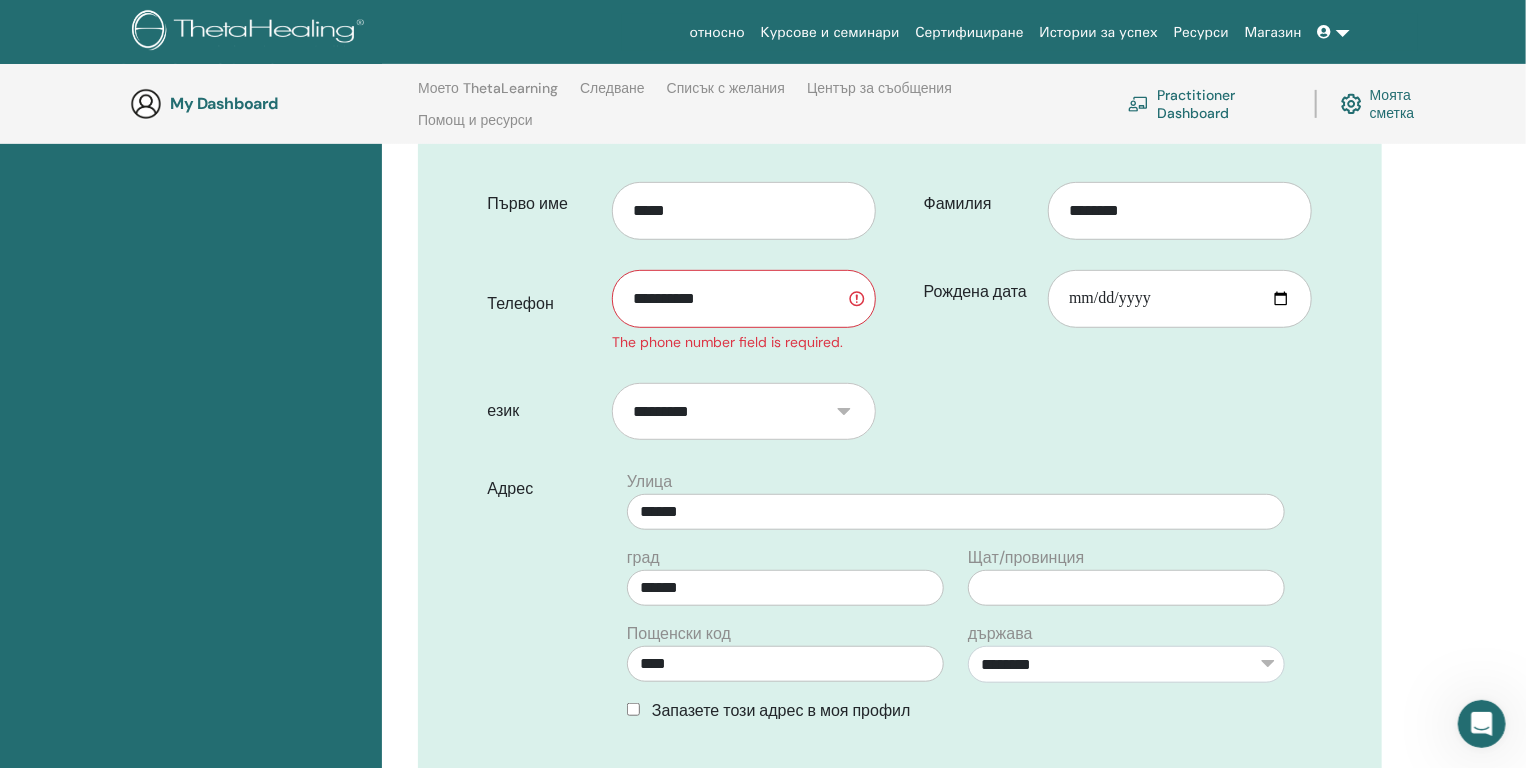 type on "**********" 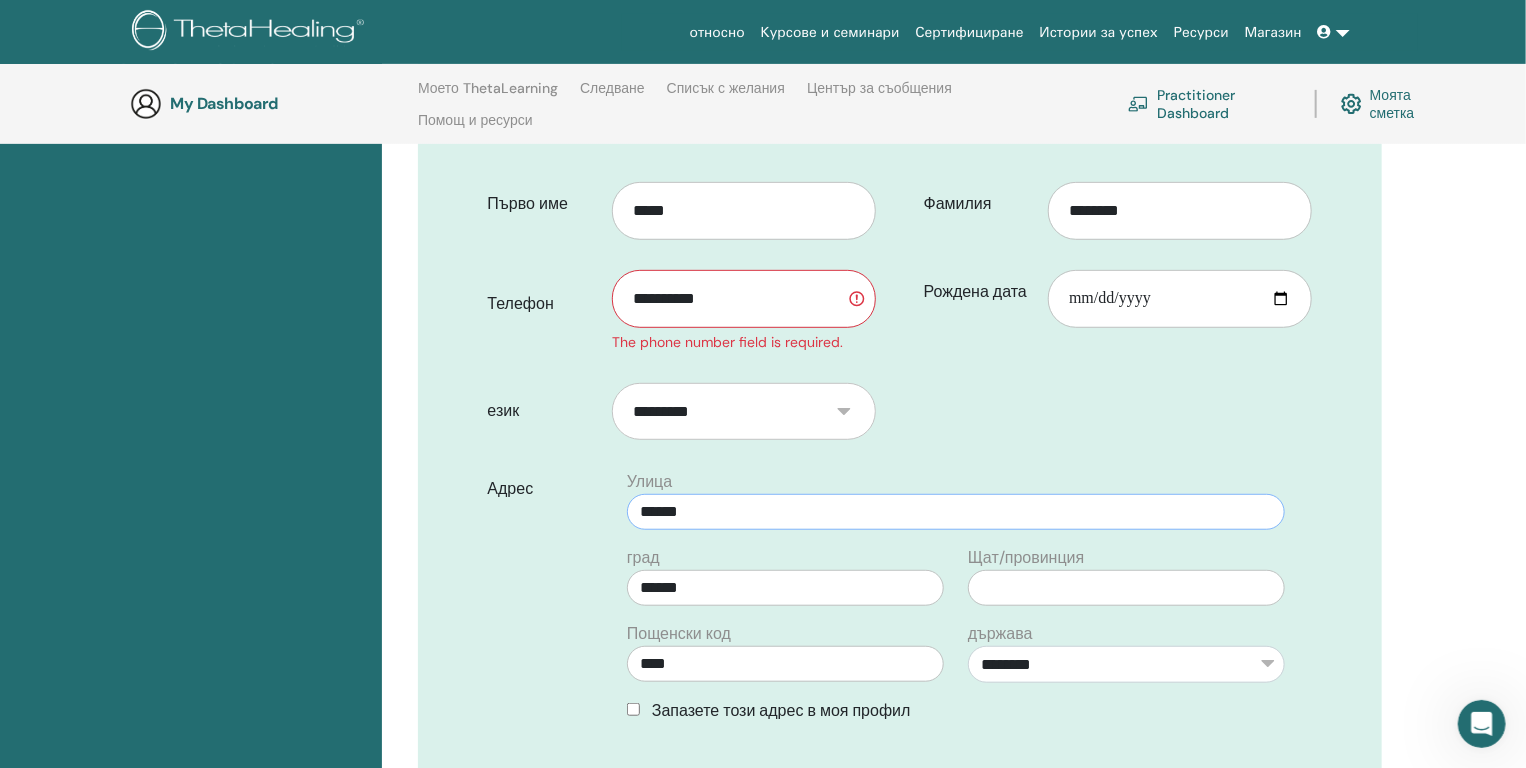 drag, startPoint x: 1168, startPoint y: 547, endPoint x: 1118, endPoint y: 440, distance: 118.10589 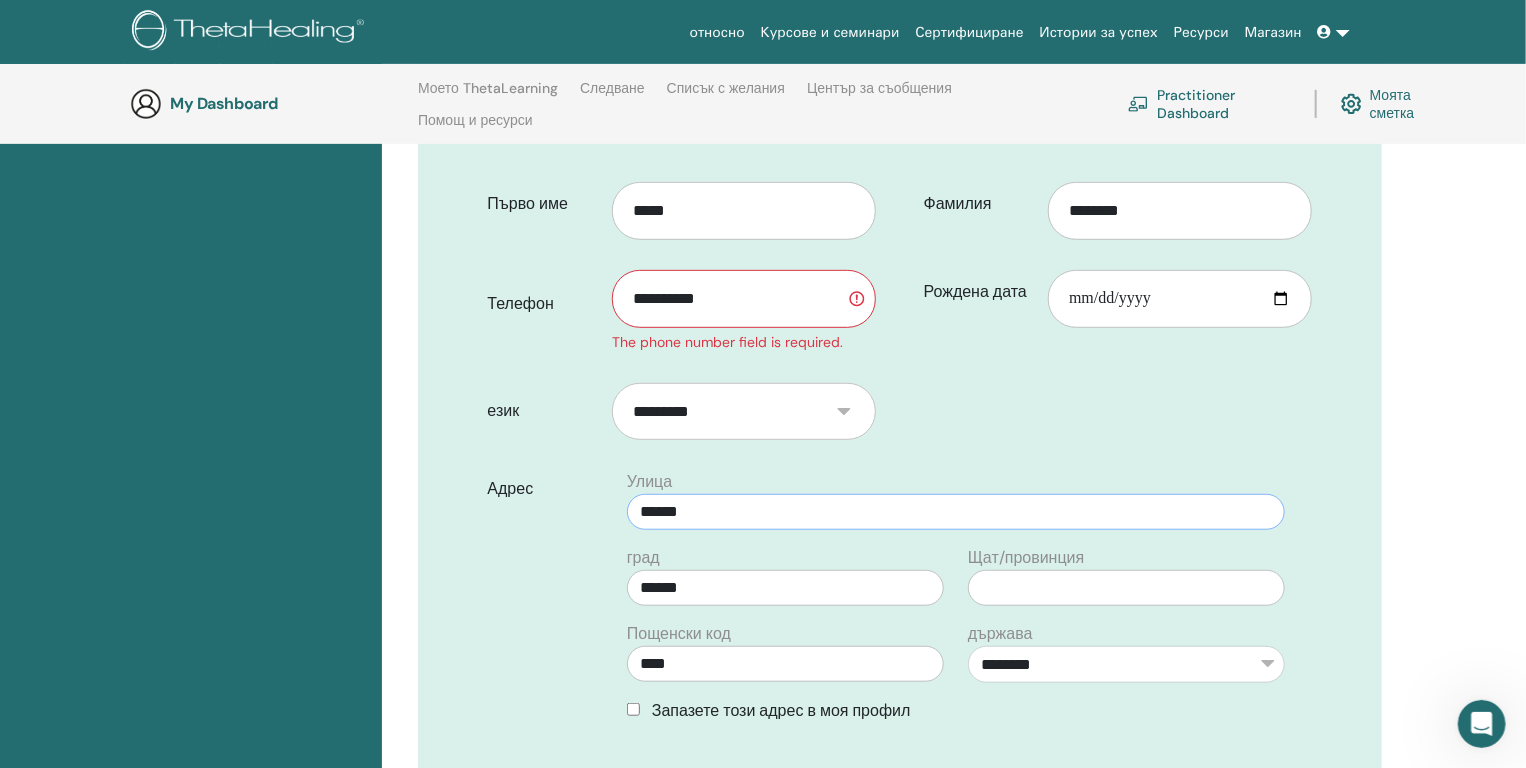 click on "Улица
******" at bounding box center [956, 500] 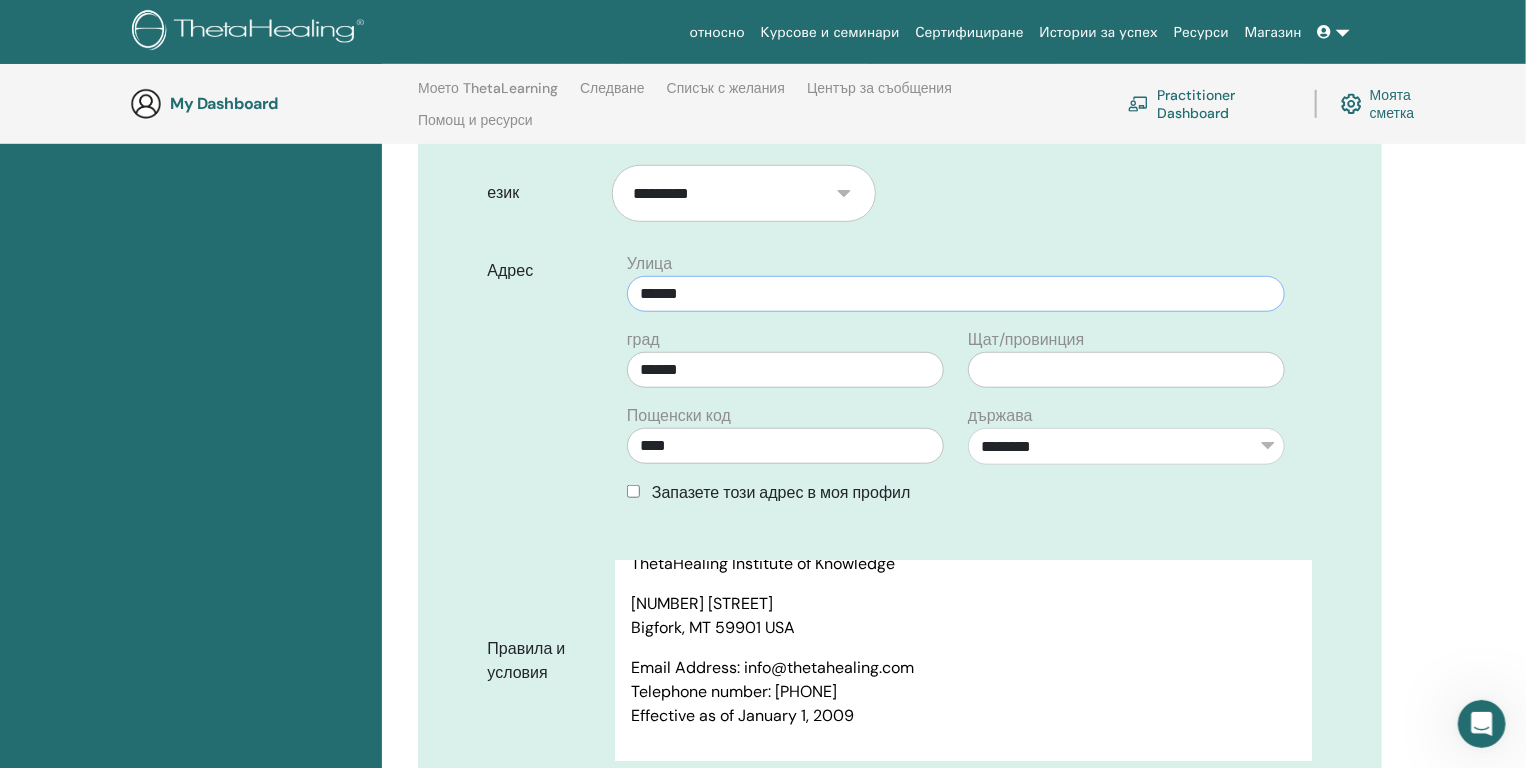 scroll, scrollTop: 879, scrollLeft: 0, axis: vertical 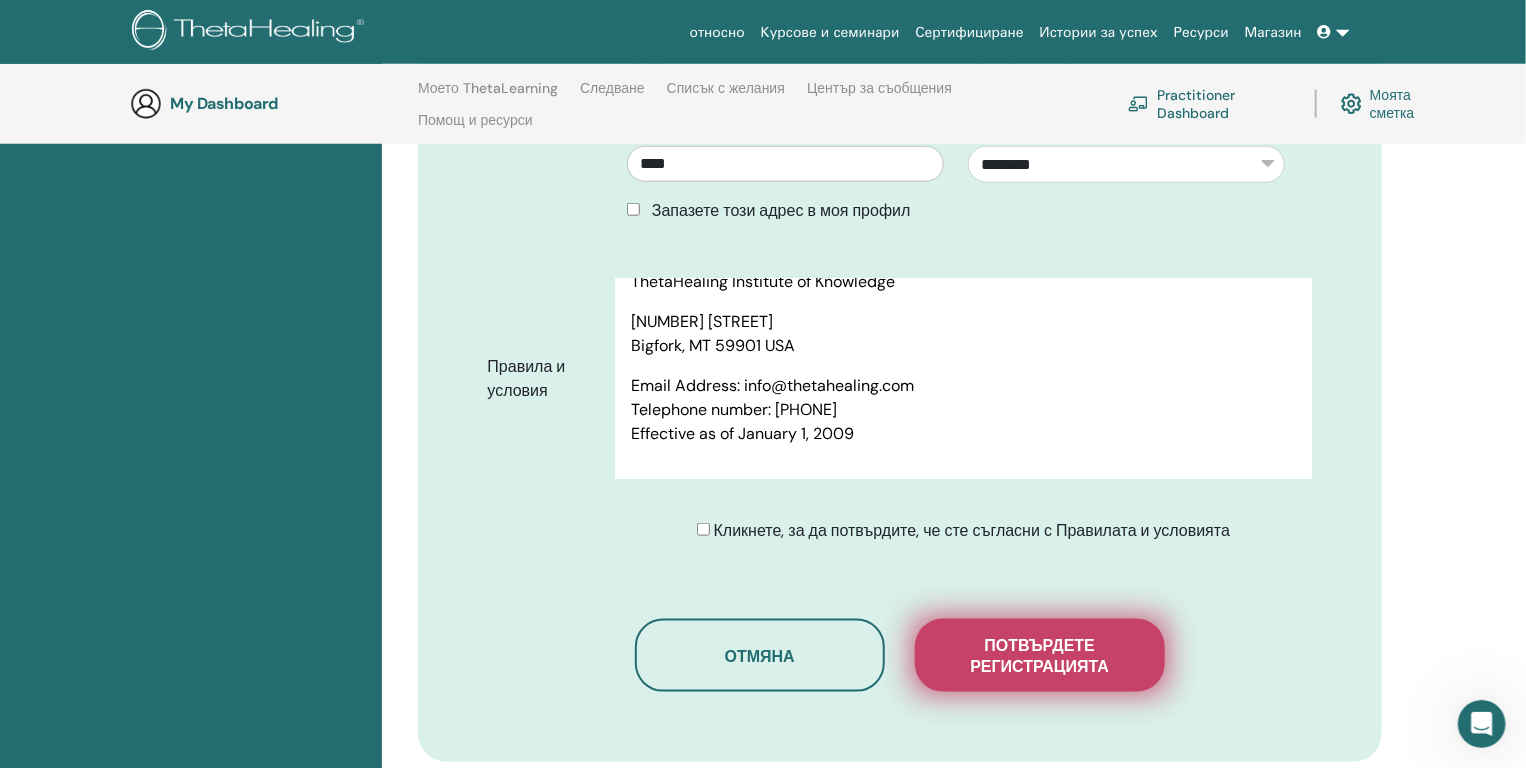 click on "Потвърдете регистрацията" at bounding box center [1040, 656] 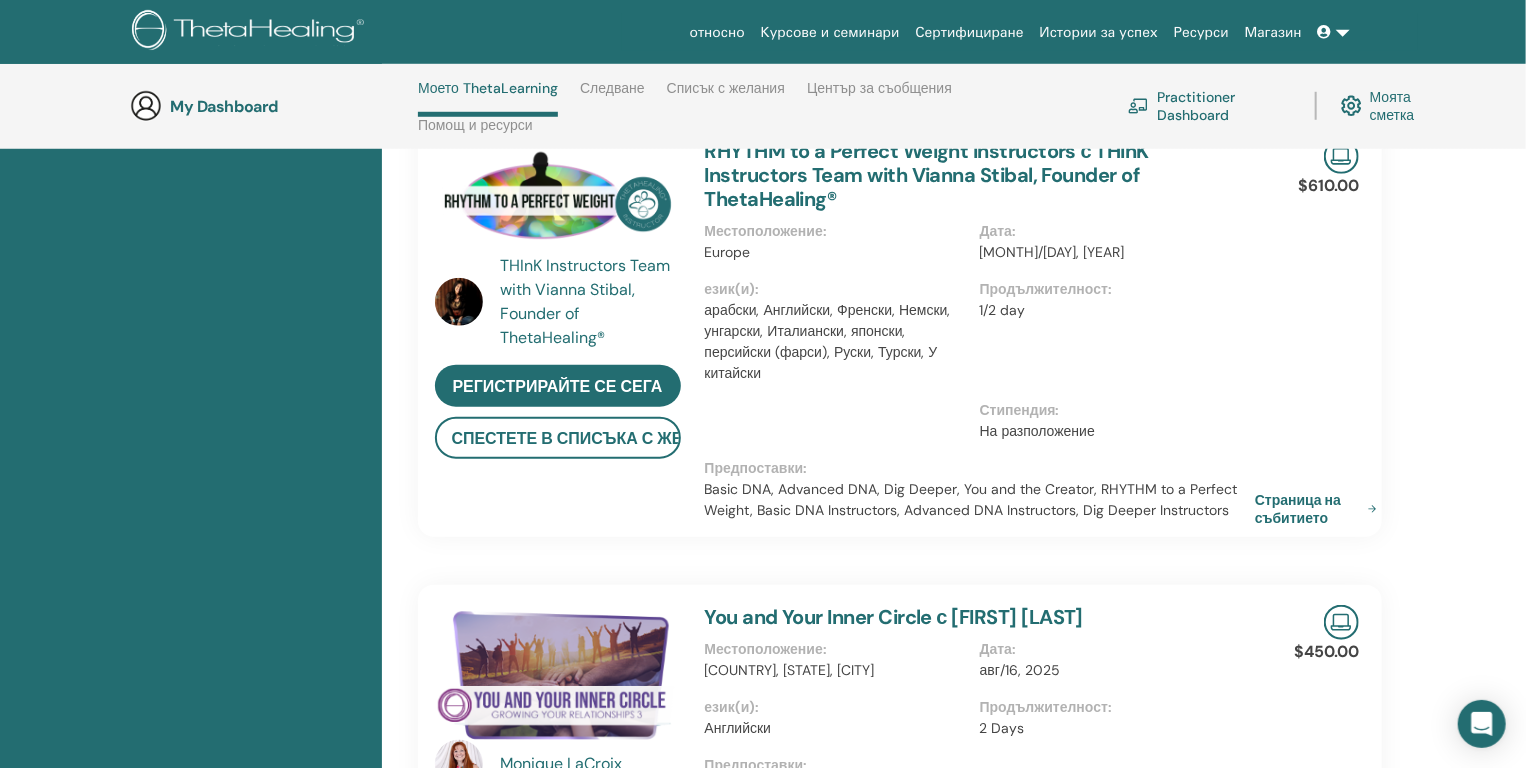 scroll, scrollTop: 983, scrollLeft: 0, axis: vertical 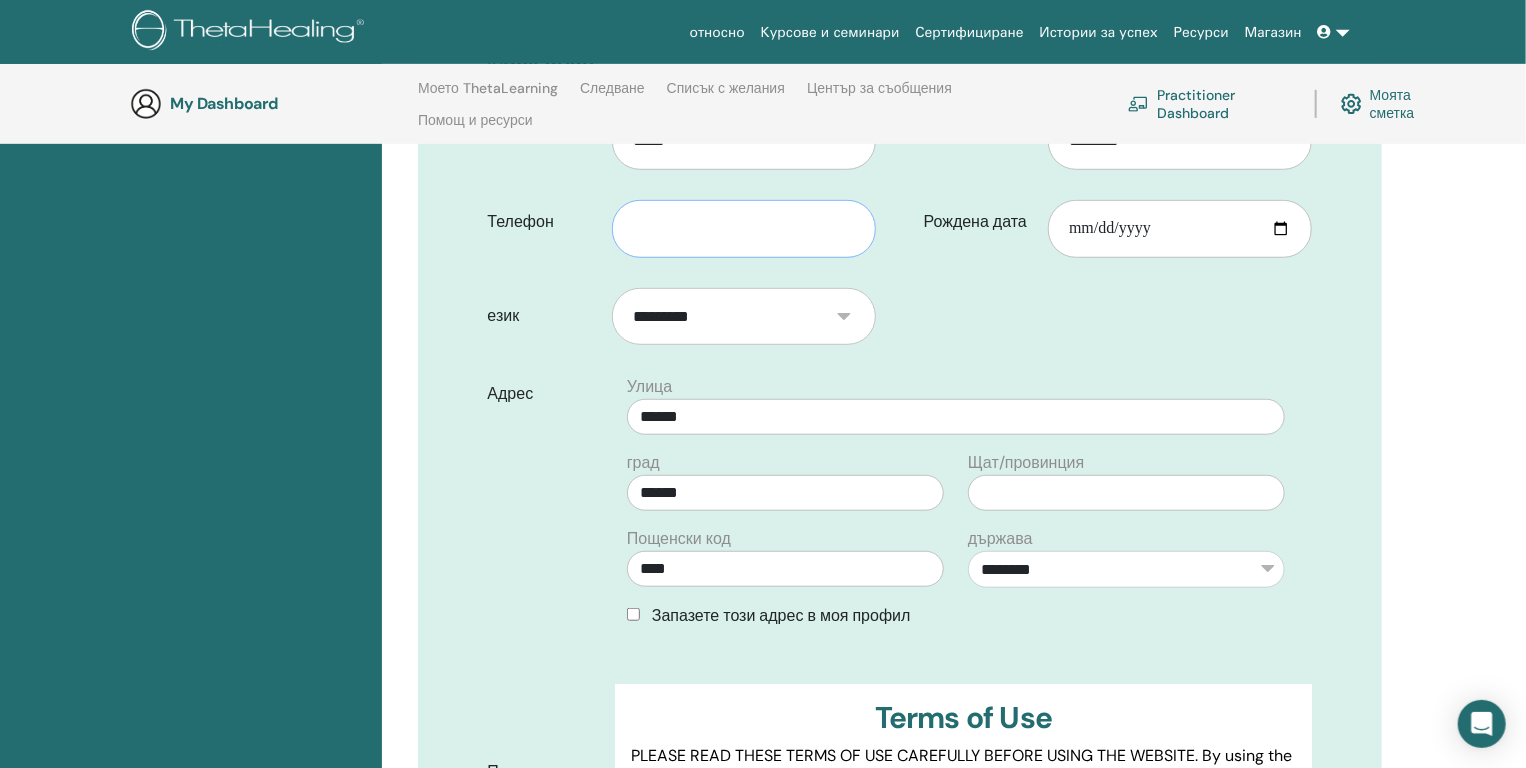 click at bounding box center (744, 229) 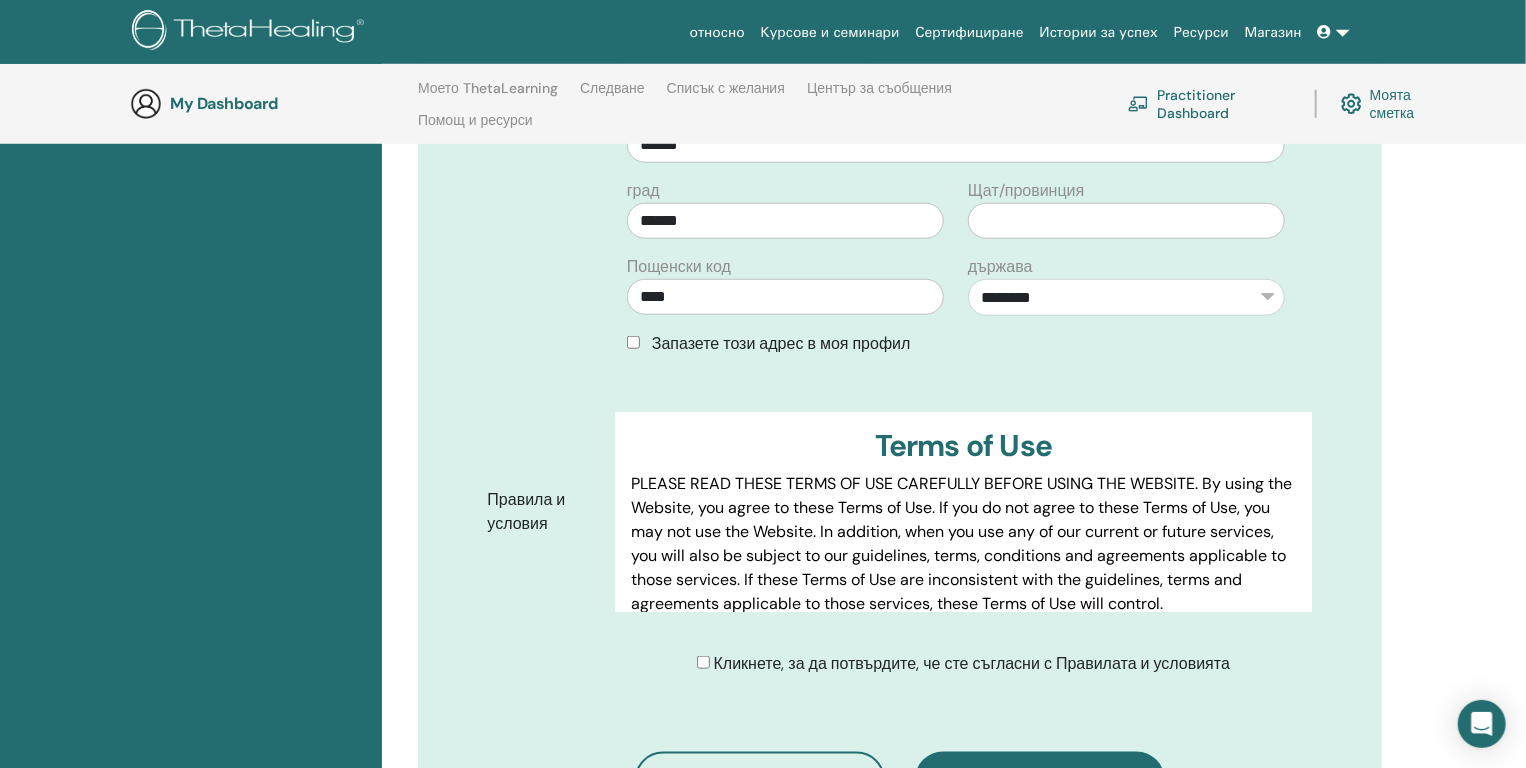 scroll, scrollTop: 879, scrollLeft: 0, axis: vertical 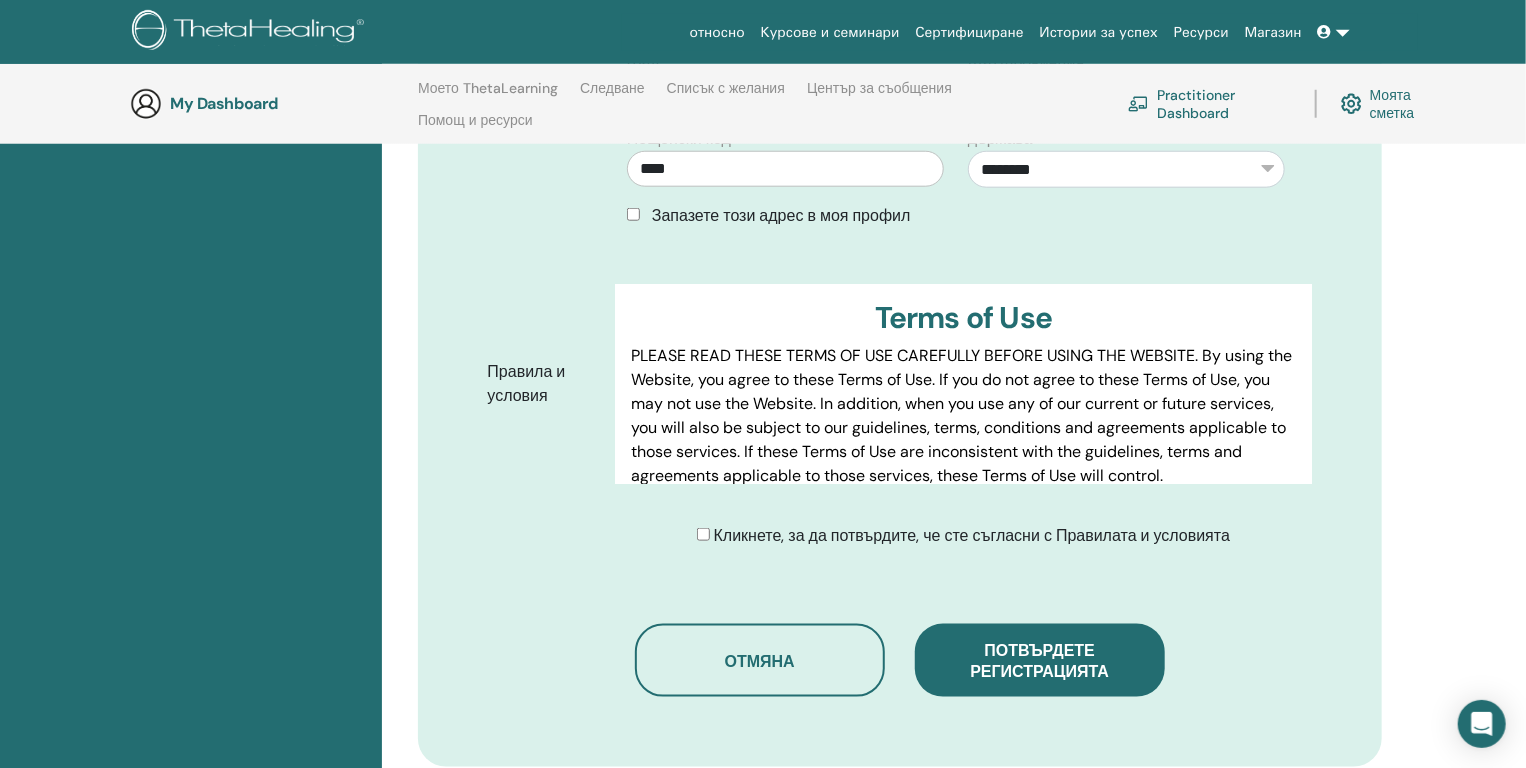 type on "**********" 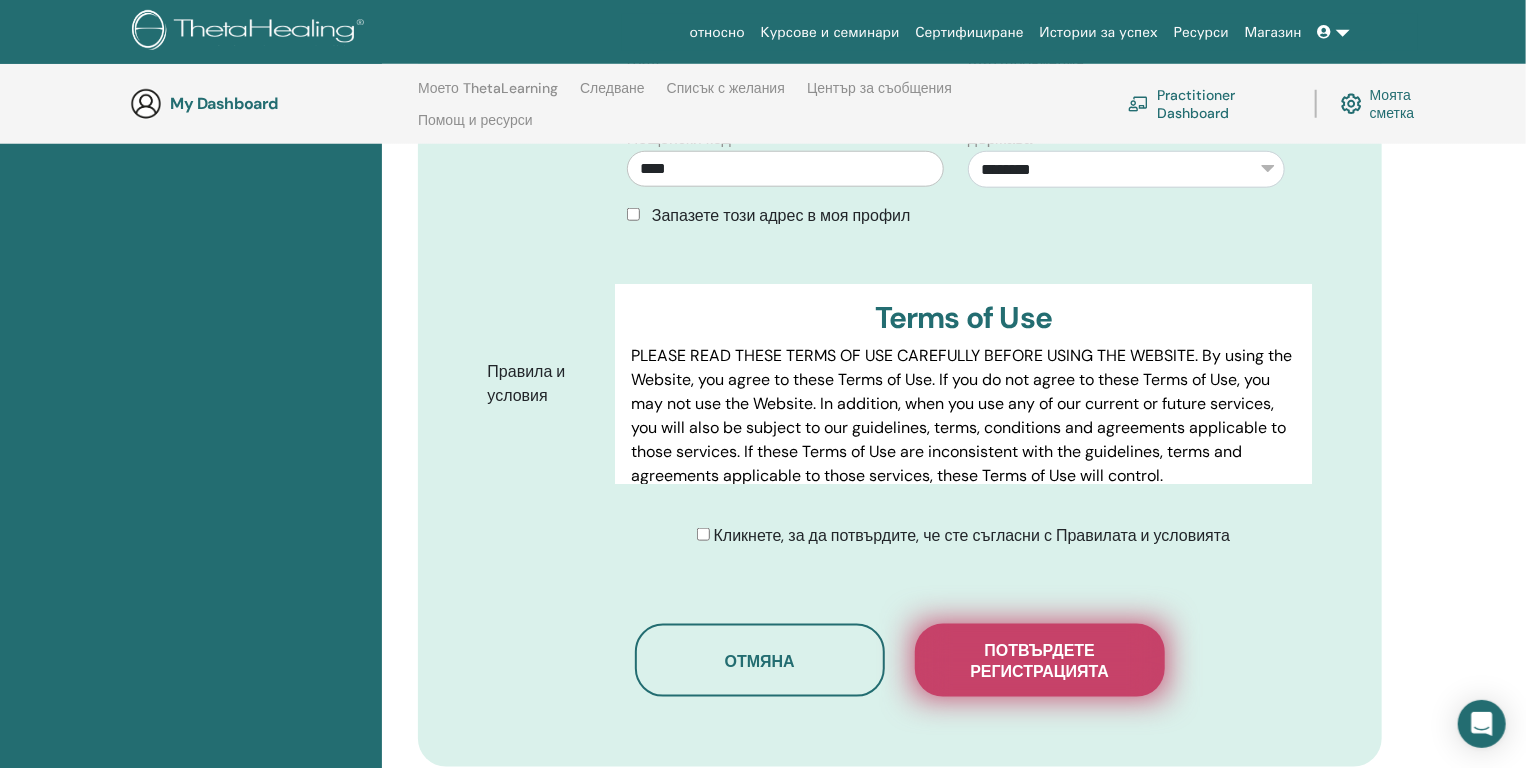 click on "Потвърдете регистрацията" at bounding box center [1040, 661] 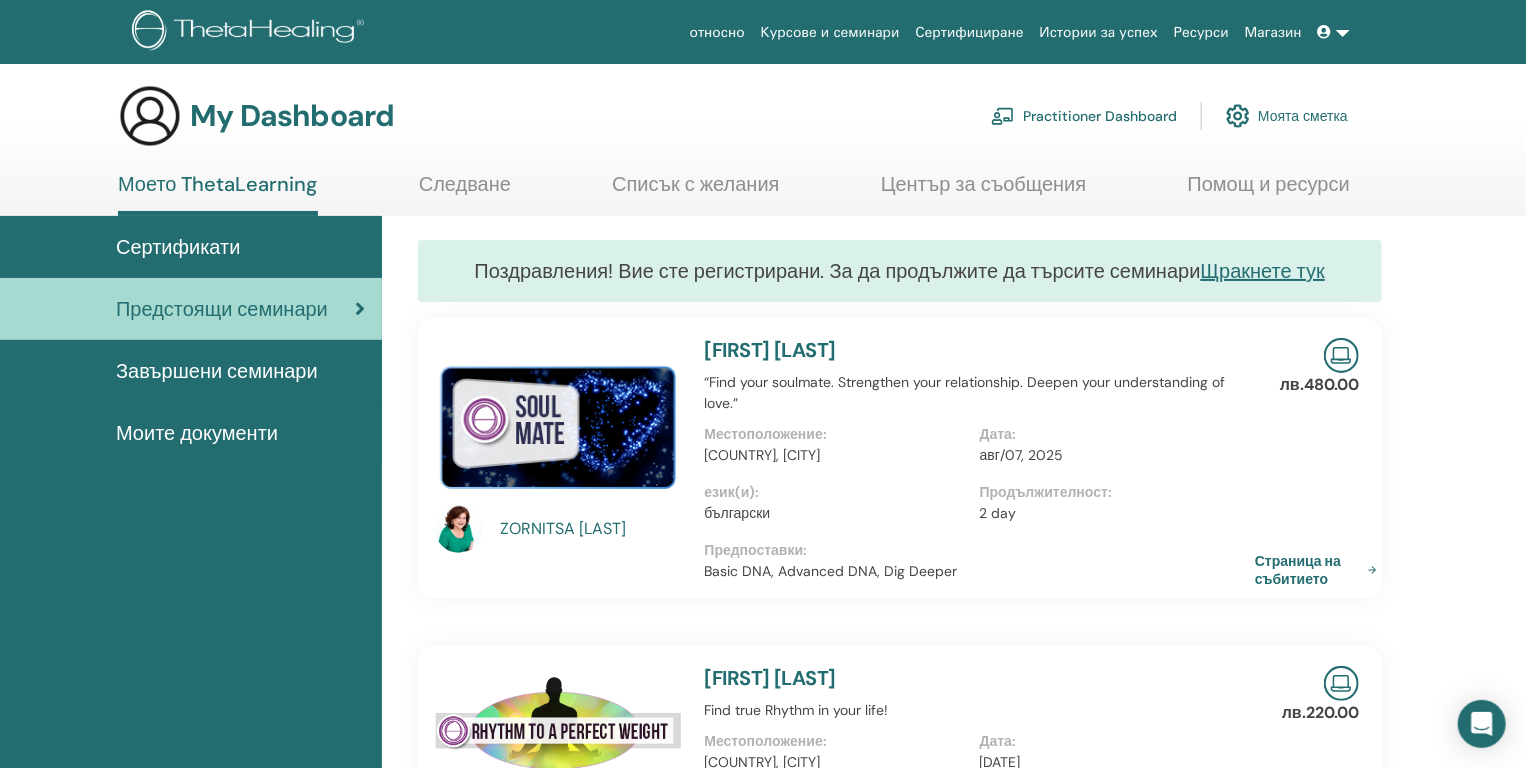 scroll, scrollTop: 0, scrollLeft: 0, axis: both 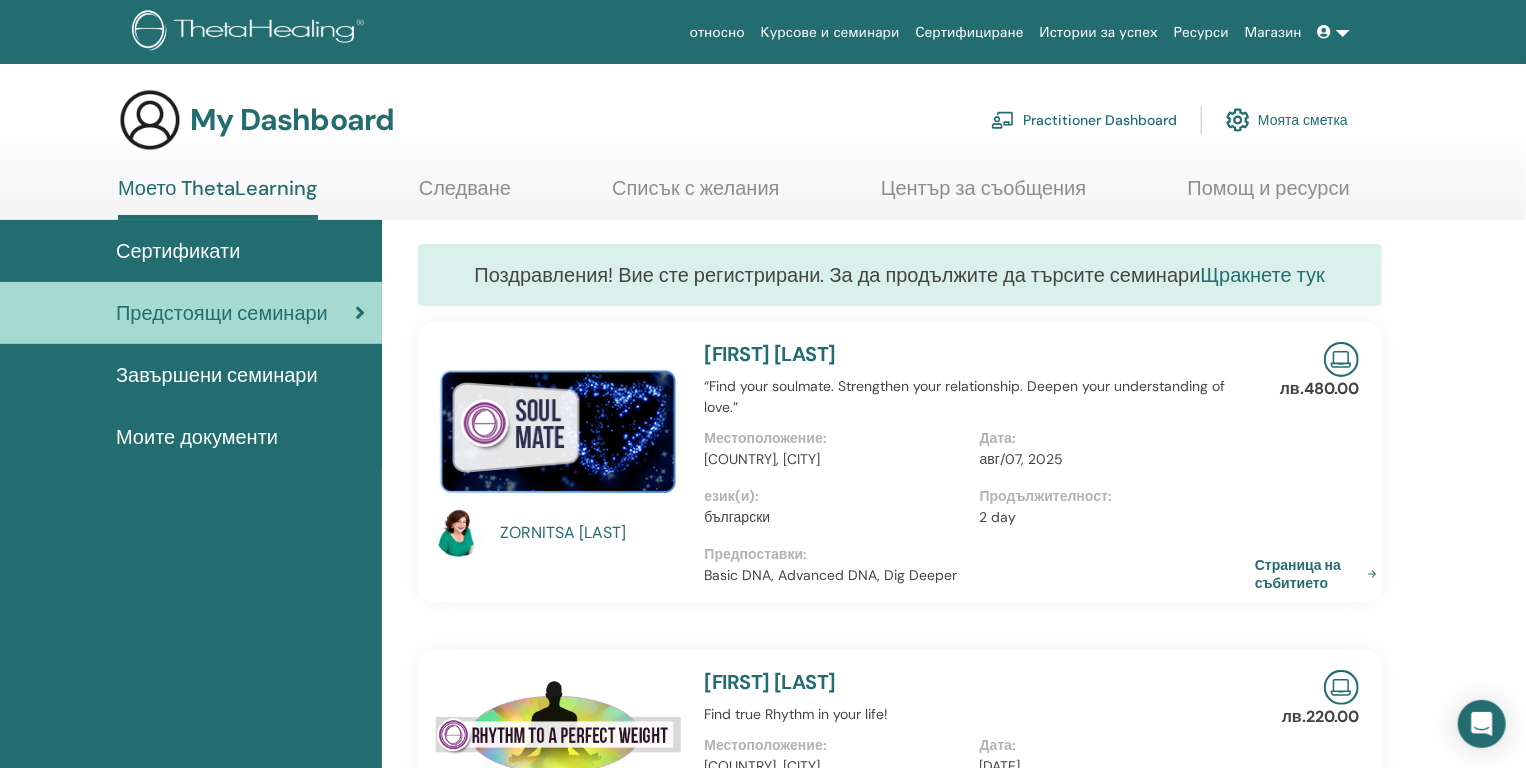 click on "Щракнете тук" at bounding box center [1263, 275] 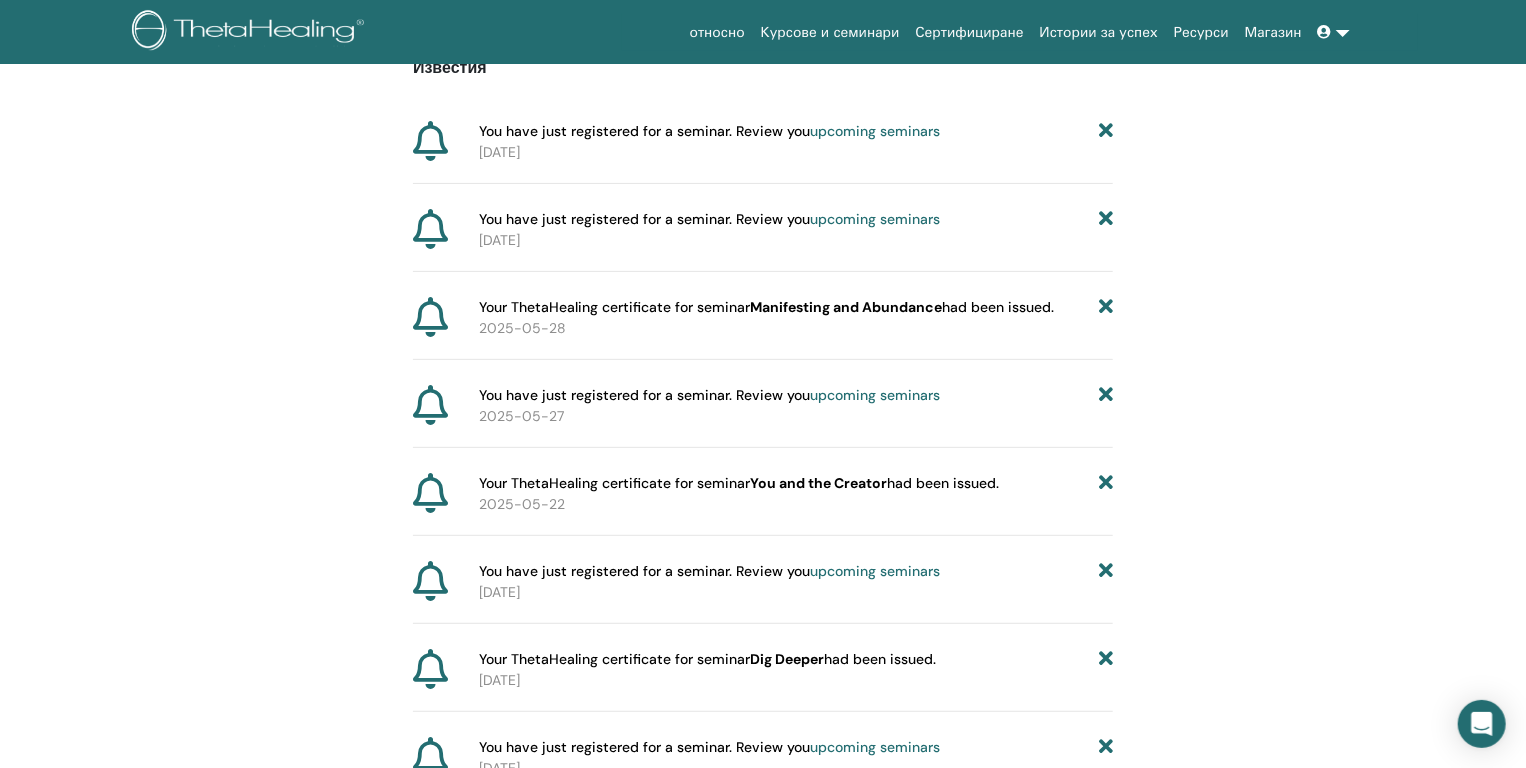 scroll, scrollTop: 0, scrollLeft: 0, axis: both 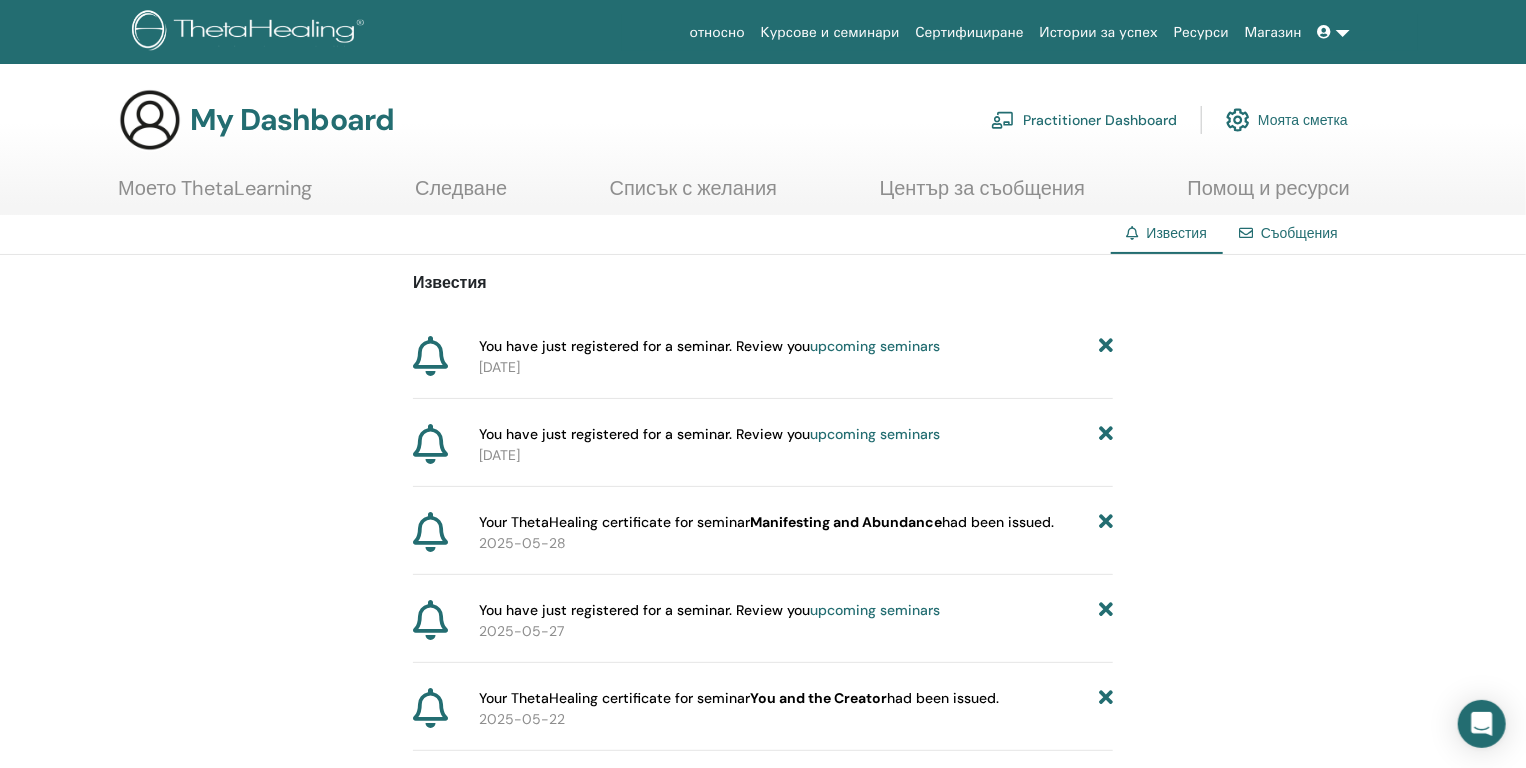 click on "Истории за успех" at bounding box center (1099, 32) 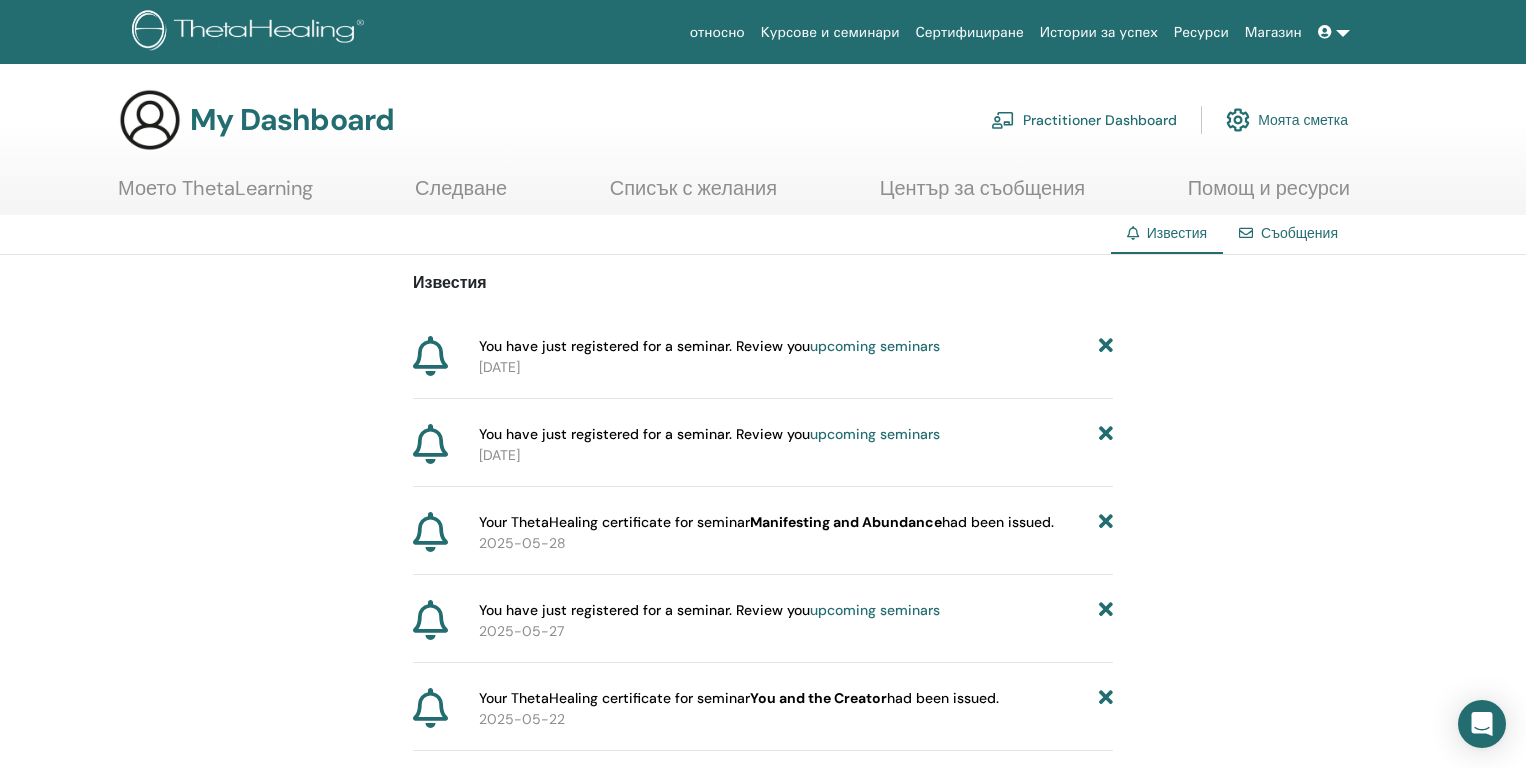 scroll, scrollTop: 0, scrollLeft: 0, axis: both 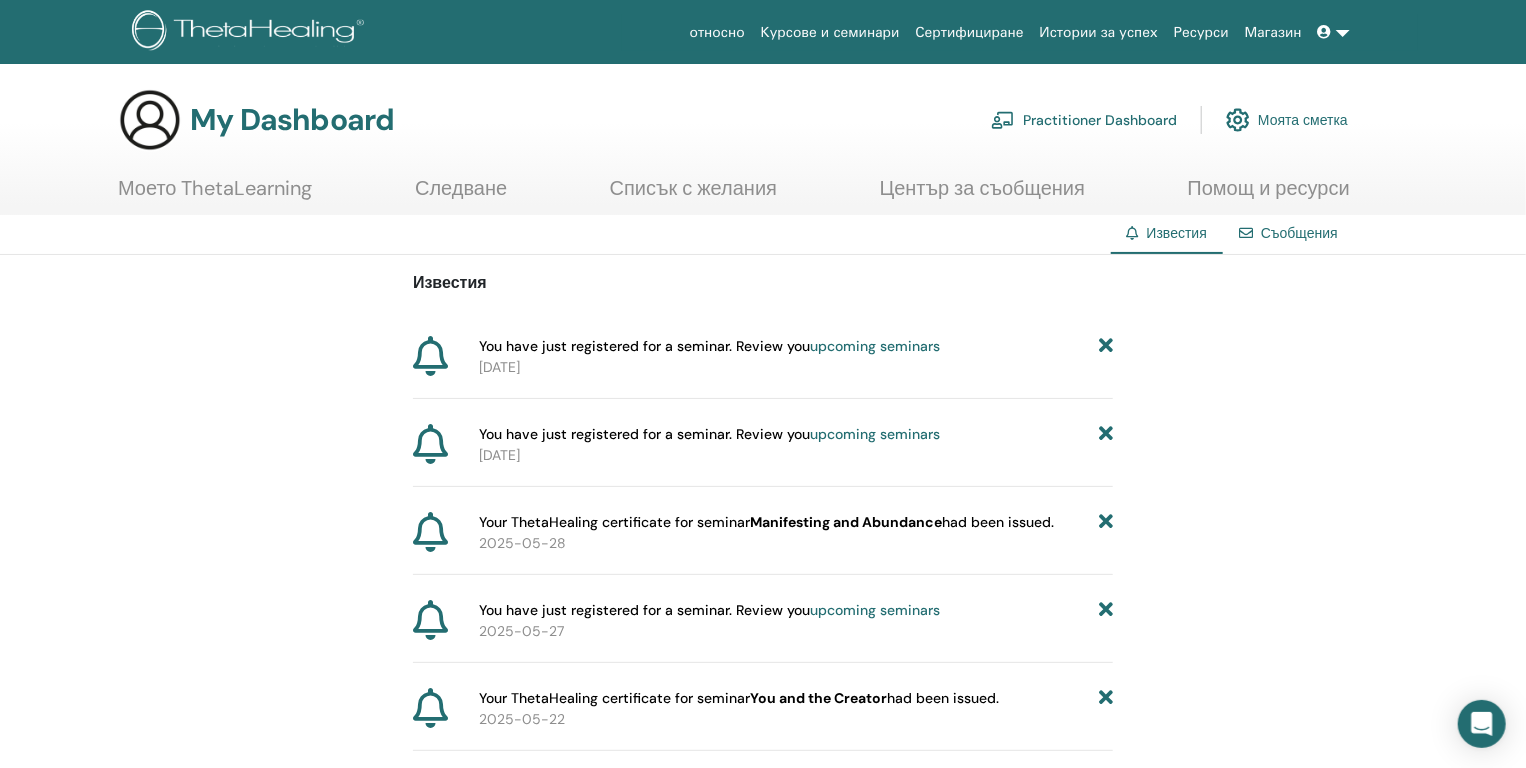 click on "Курсове и семинари" at bounding box center (830, 32) 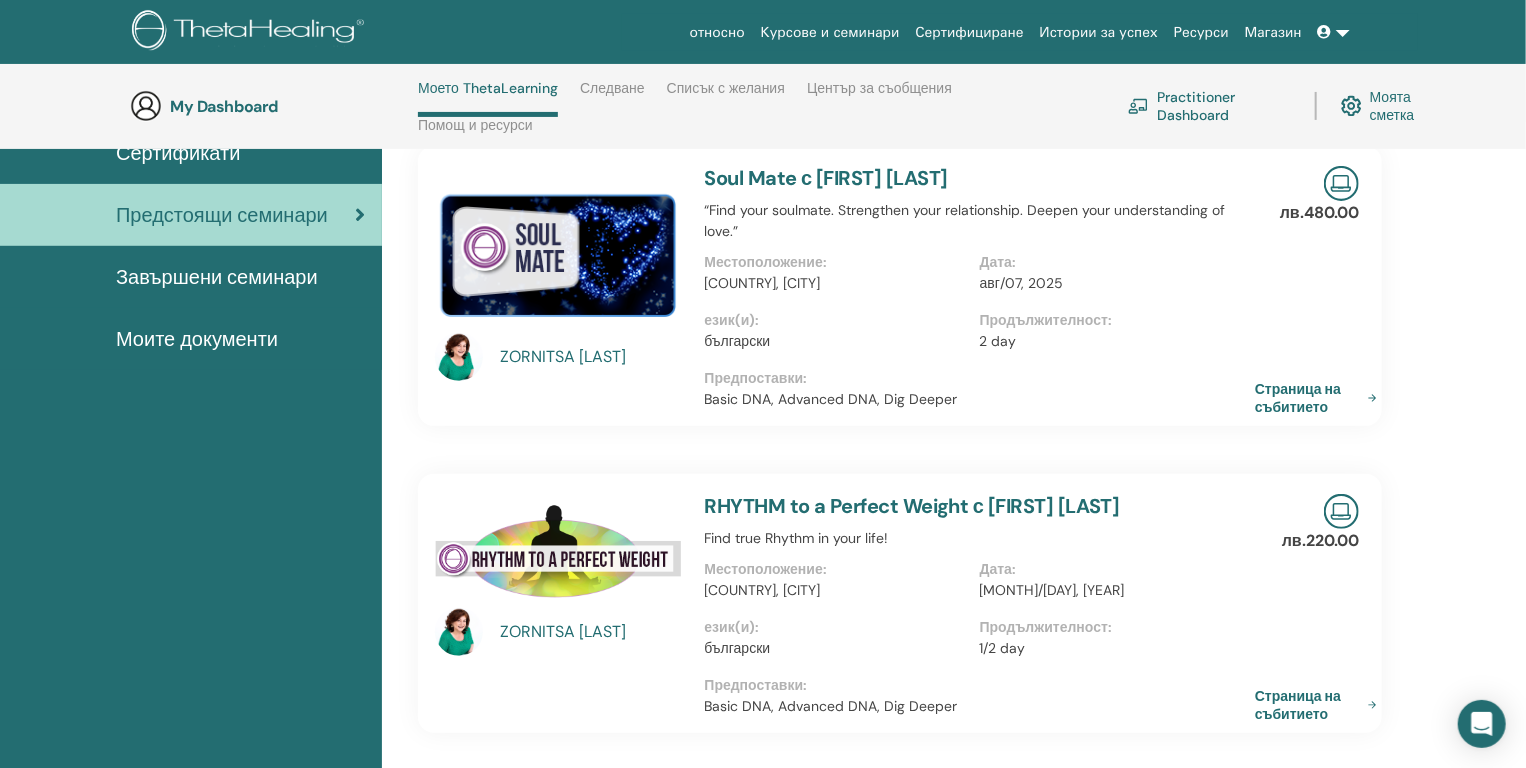 scroll, scrollTop: 0, scrollLeft: 0, axis: both 